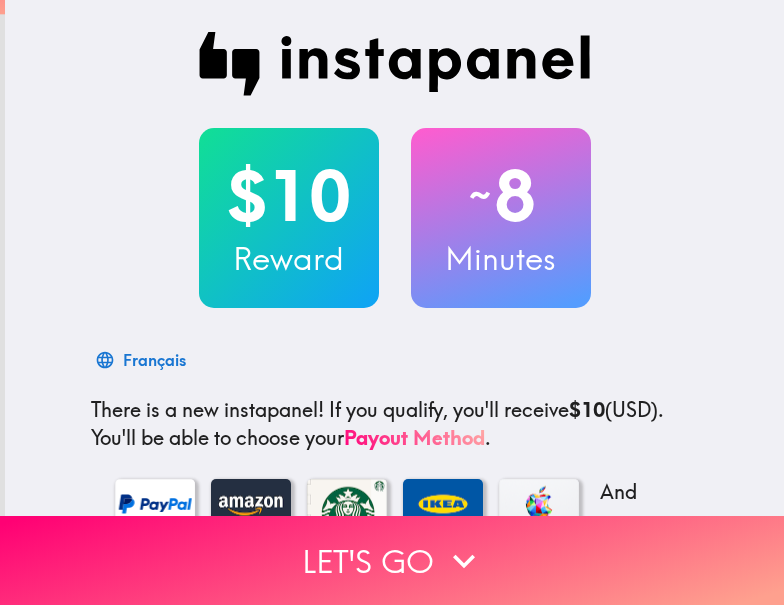 scroll, scrollTop: 0, scrollLeft: 0, axis: both 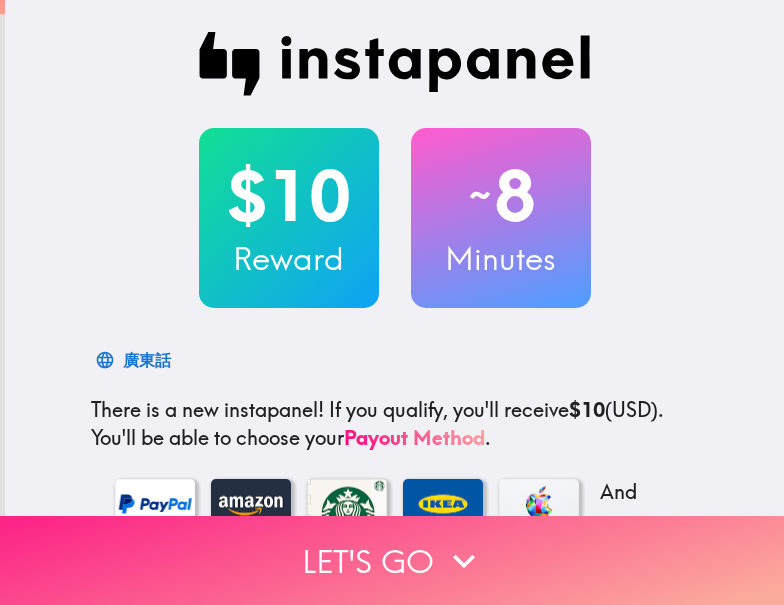 click on "Let's go" at bounding box center (392, 560) 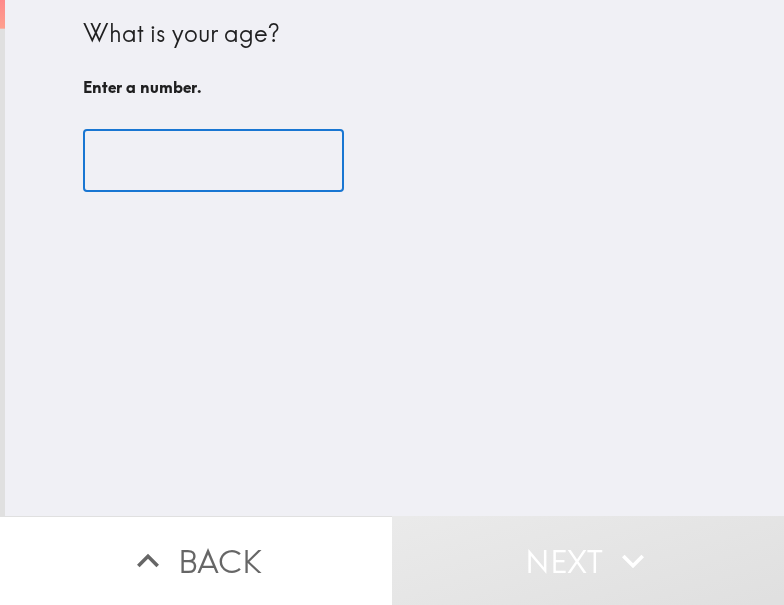click at bounding box center [213, 161] 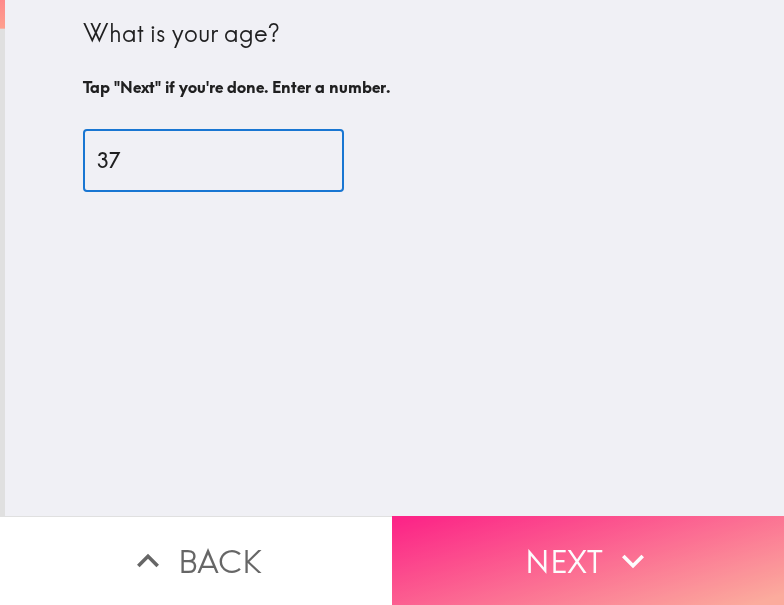type on "37" 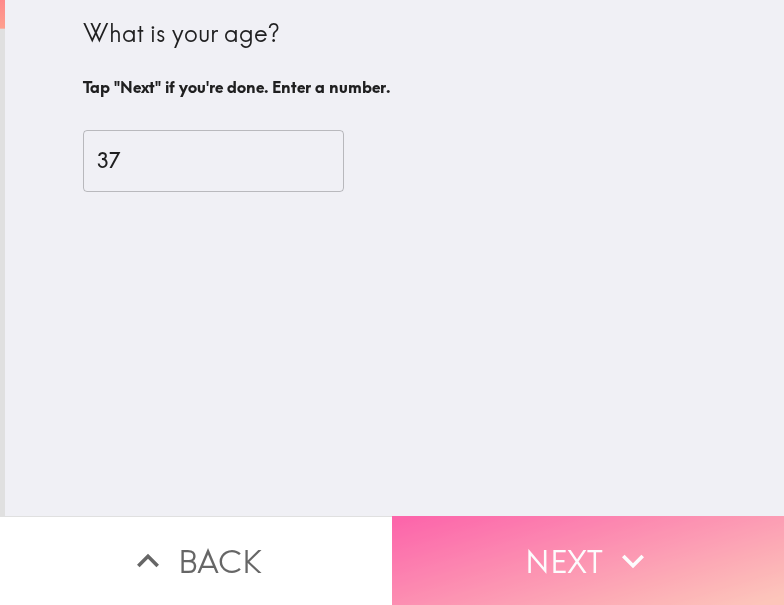 click on "Next" at bounding box center (588, 560) 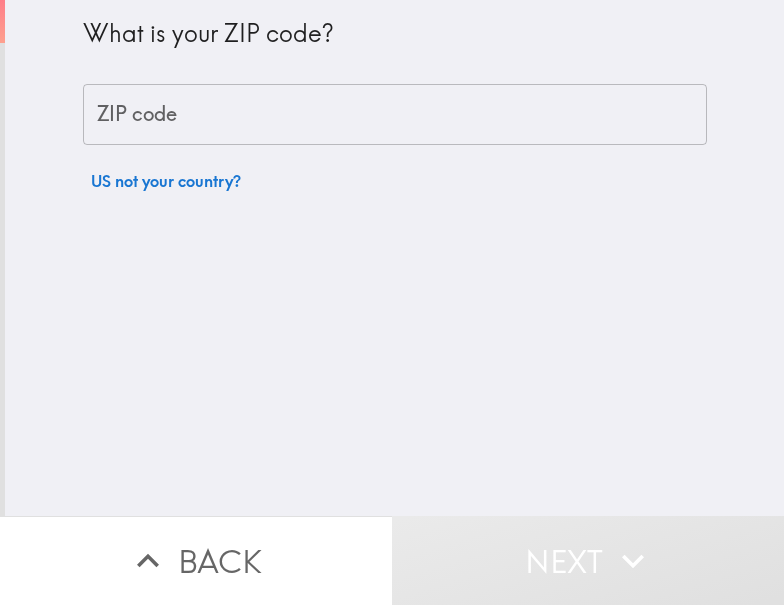click on "ZIP code" at bounding box center (395, 115) 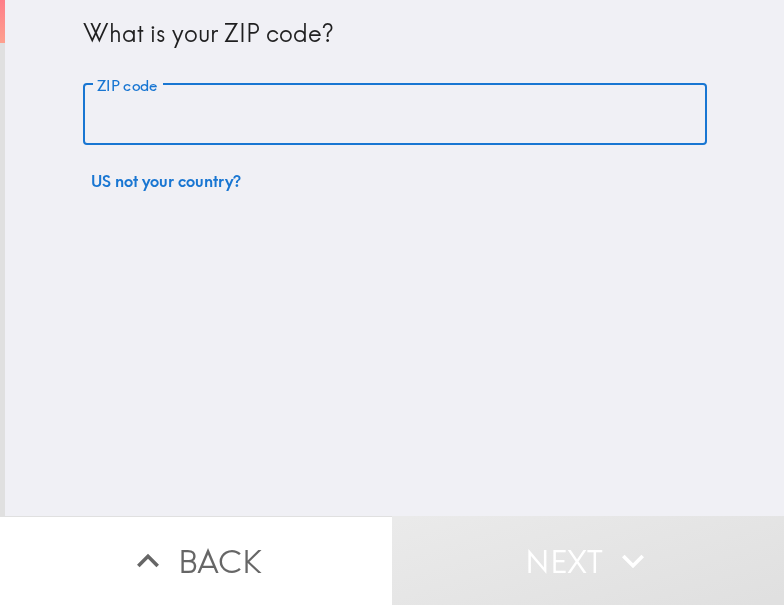 click on "ZIP code" at bounding box center (395, 115) 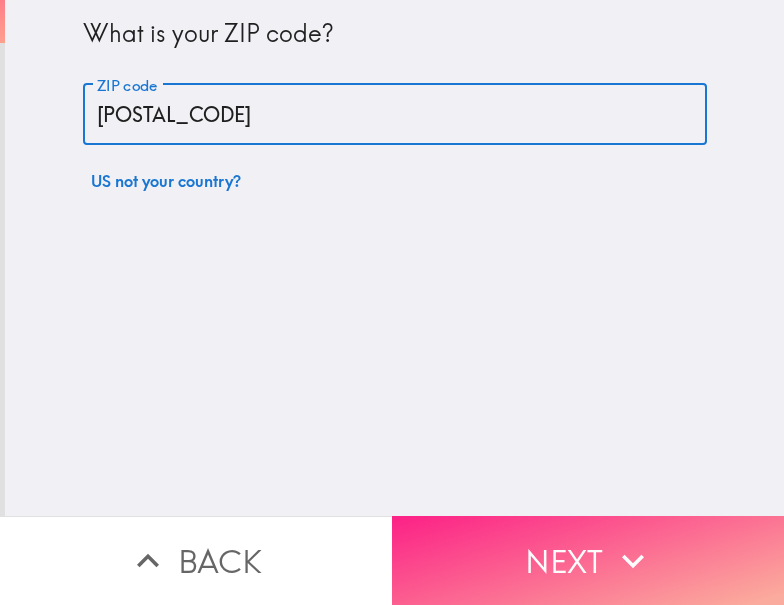 type on "[POSTAL_CODE]" 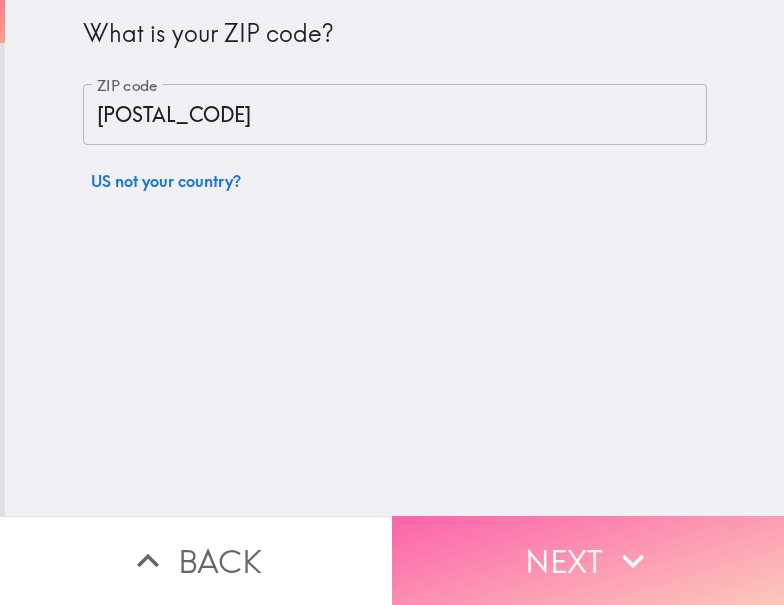 click on "Next" at bounding box center (588, 560) 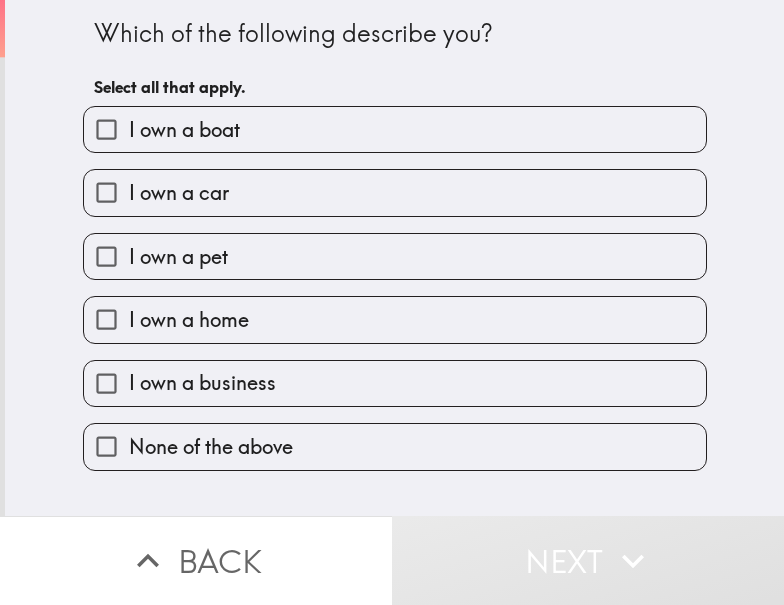 click on "I own a car" at bounding box center (395, 192) 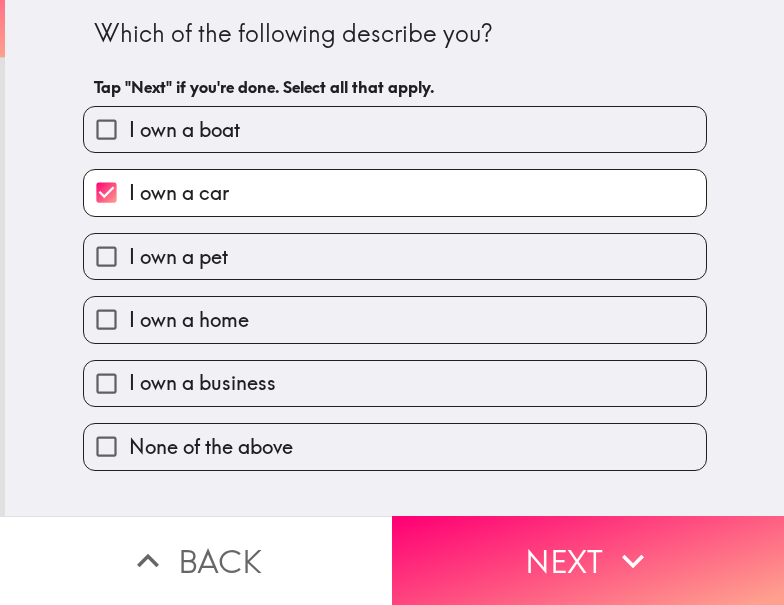 click on "I own a home" at bounding box center [395, 319] 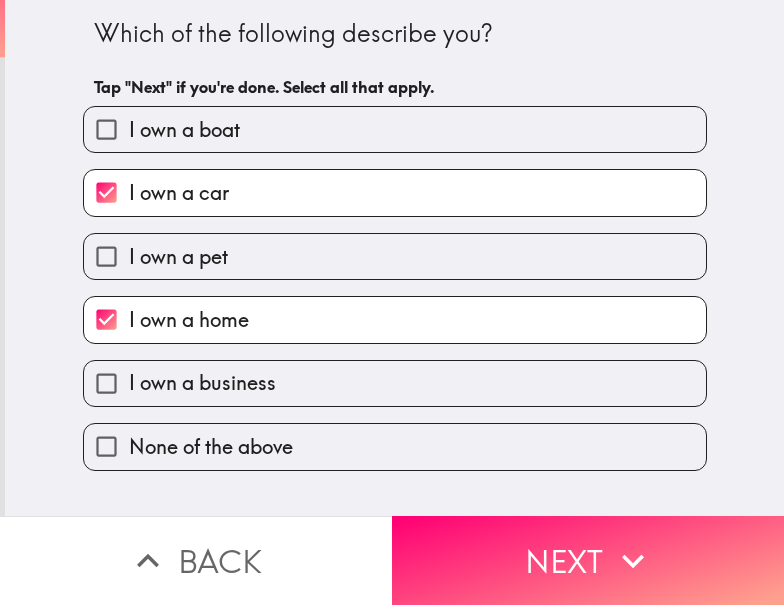 click on "I own a business" at bounding box center (202, 383) 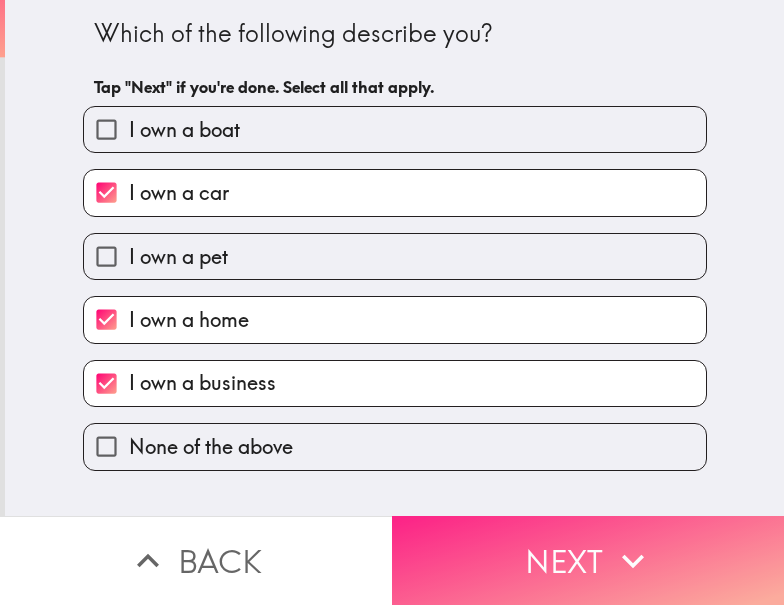 click on "Next" at bounding box center [588, 560] 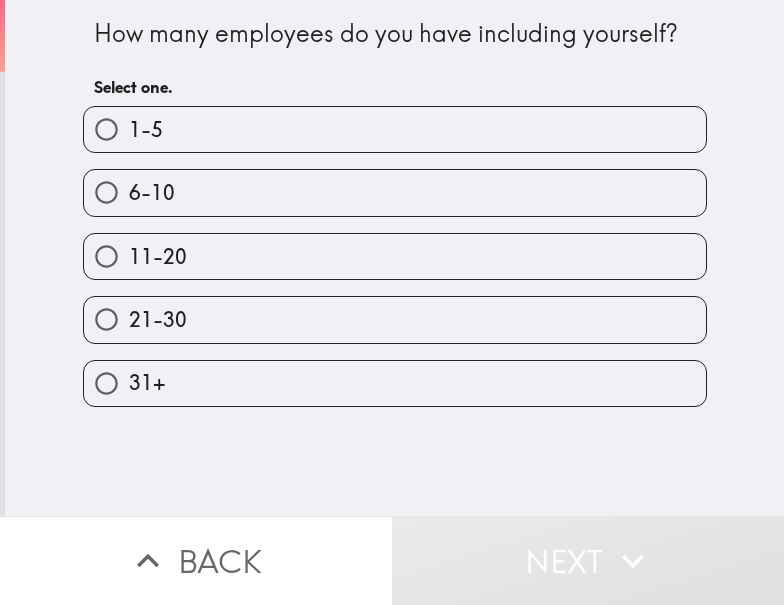 click on "1-5" at bounding box center [395, 129] 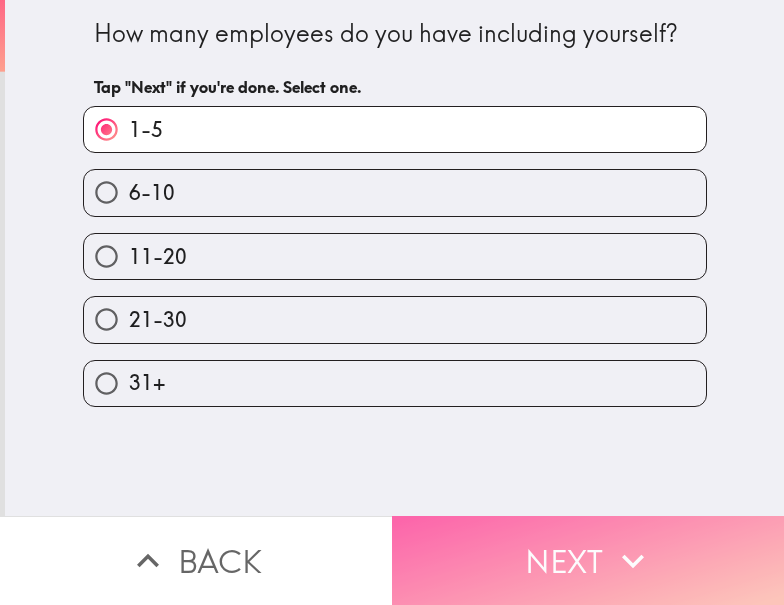 click 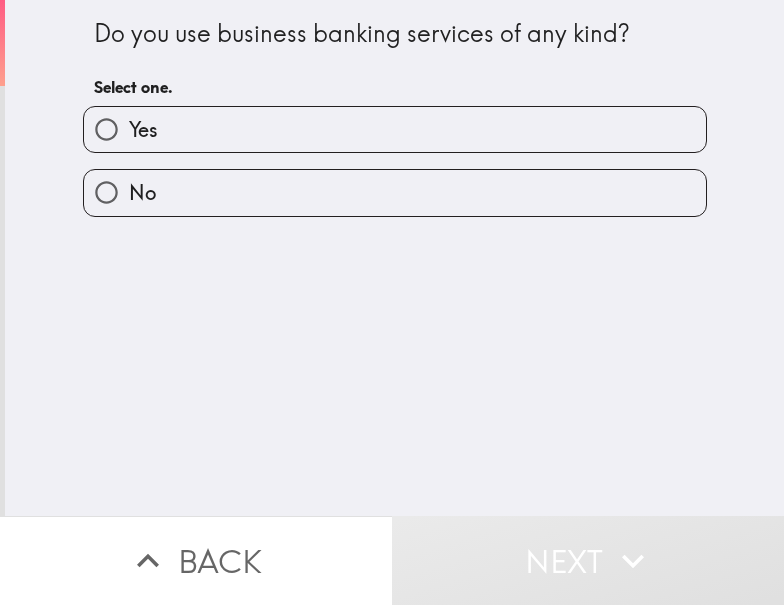 drag, startPoint x: 254, startPoint y: 136, endPoint x: 316, endPoint y: 165, distance: 68.44706 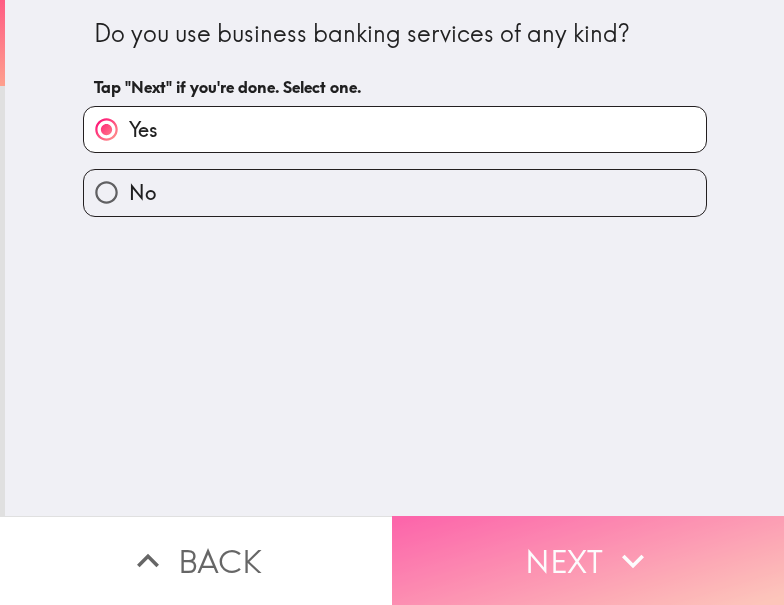 click on "Next" at bounding box center (588, 560) 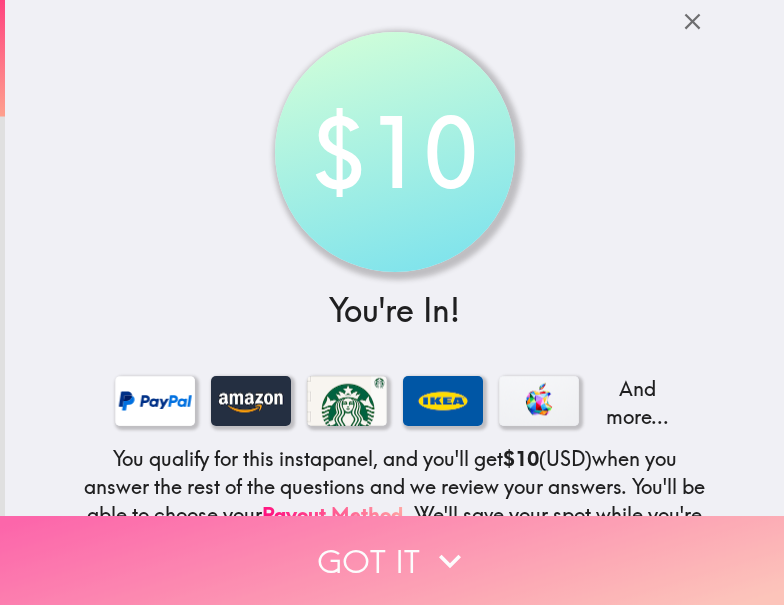 click on "Got it" at bounding box center (392, 560) 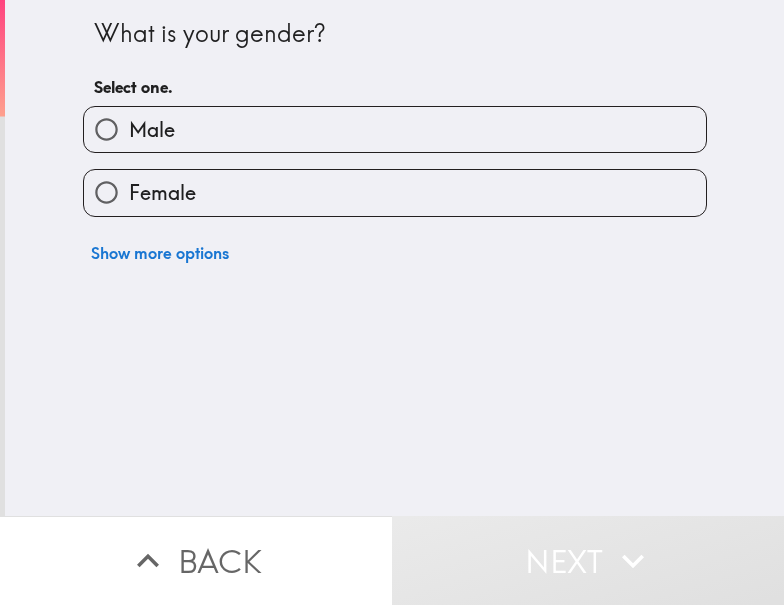 click on "Female" at bounding box center [395, 192] 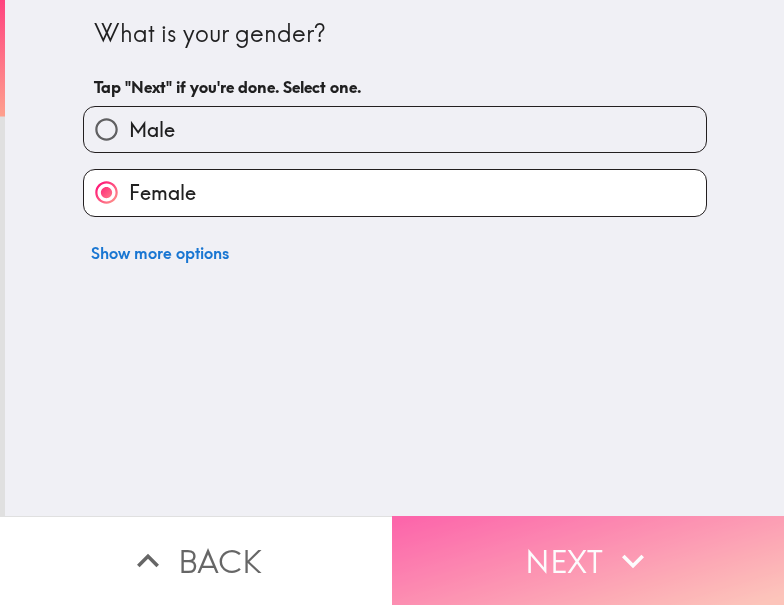 click on "Next" at bounding box center (588, 560) 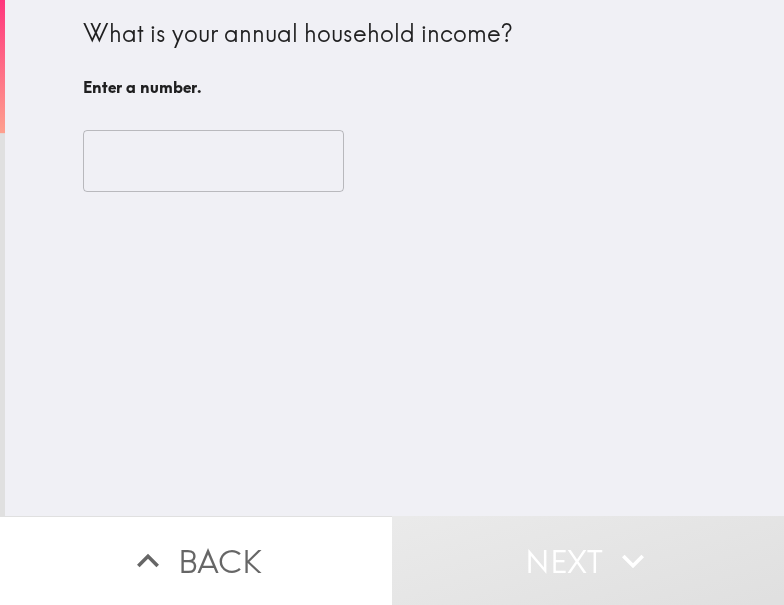 click at bounding box center [213, 161] 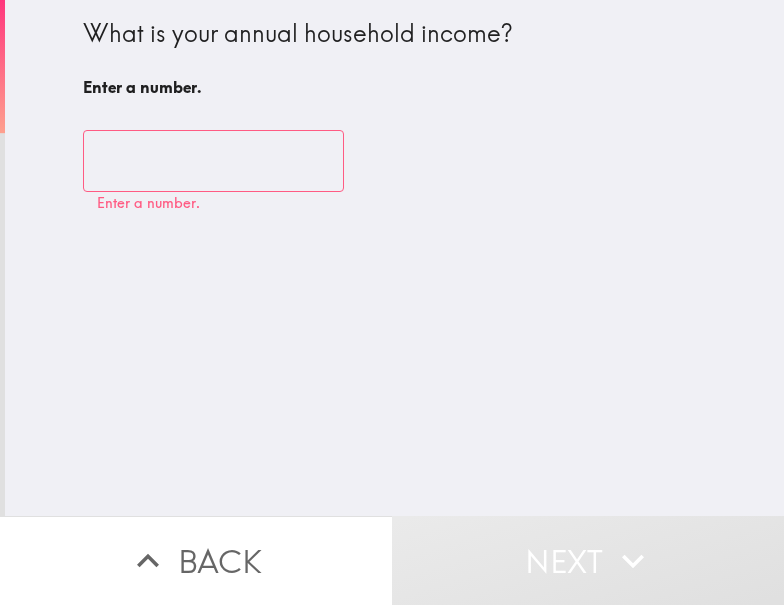 click at bounding box center (213, 161) 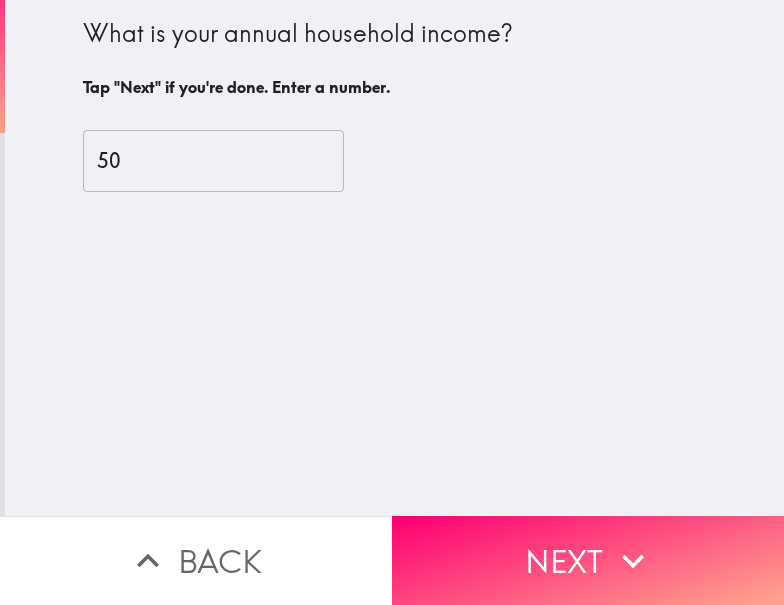 click on "50" at bounding box center (213, 161) 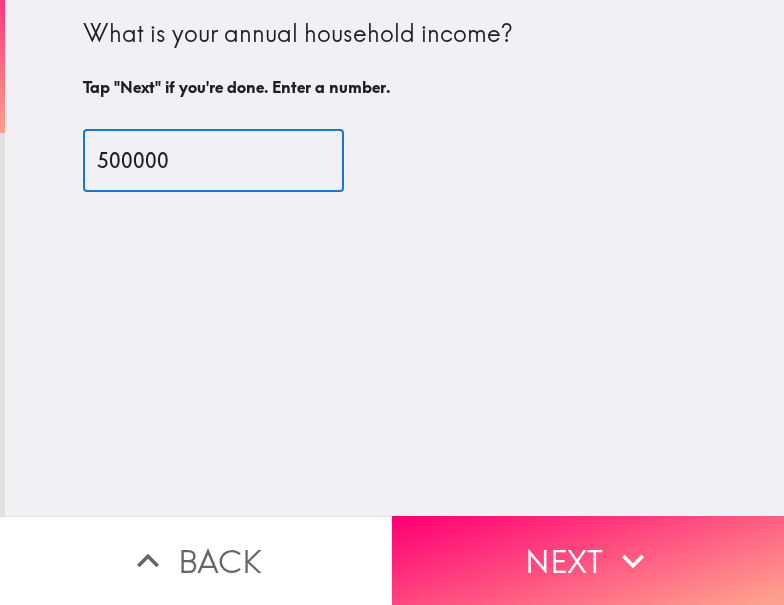 type on "500000" 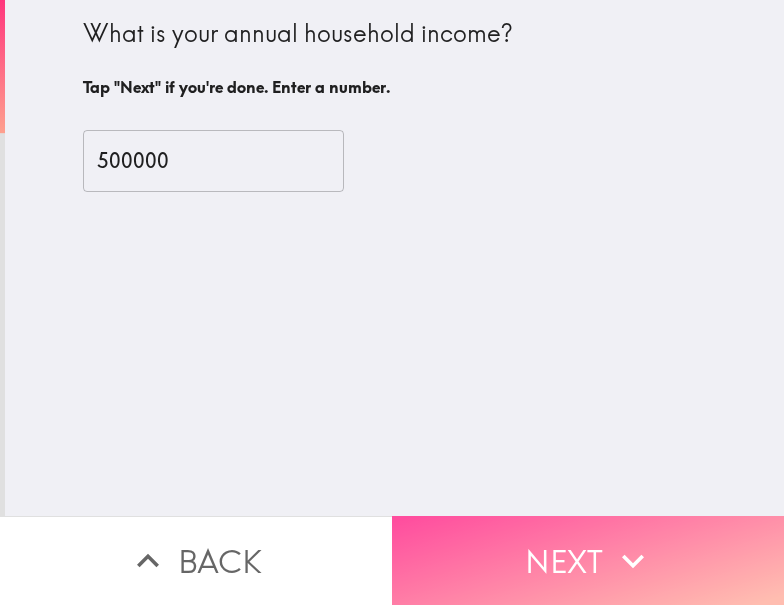 drag, startPoint x: 582, startPoint y: 535, endPoint x: 769, endPoint y: 501, distance: 190.06578 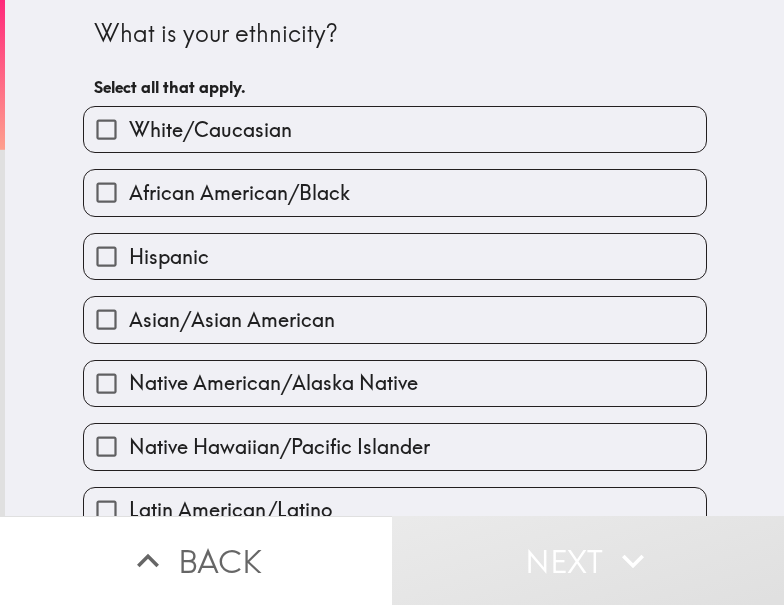 click on "White/Caucasian" at bounding box center [395, 129] 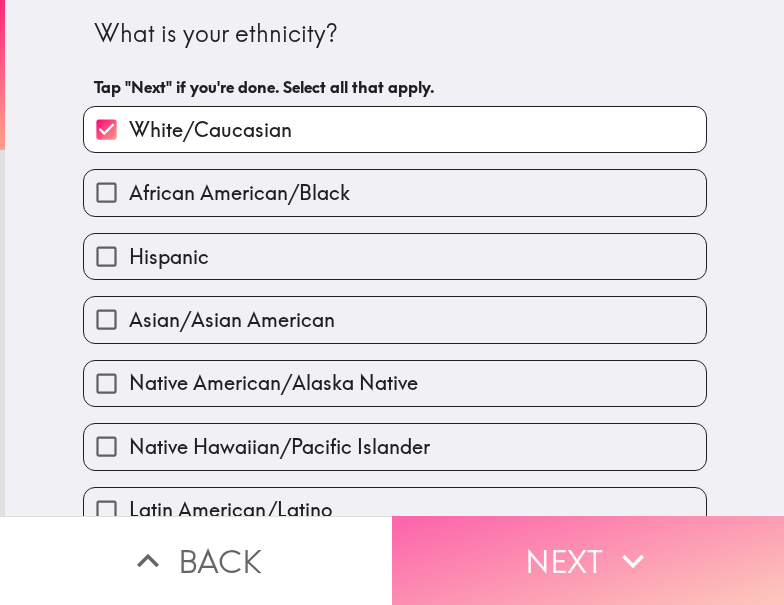 click on "Next" at bounding box center [588, 560] 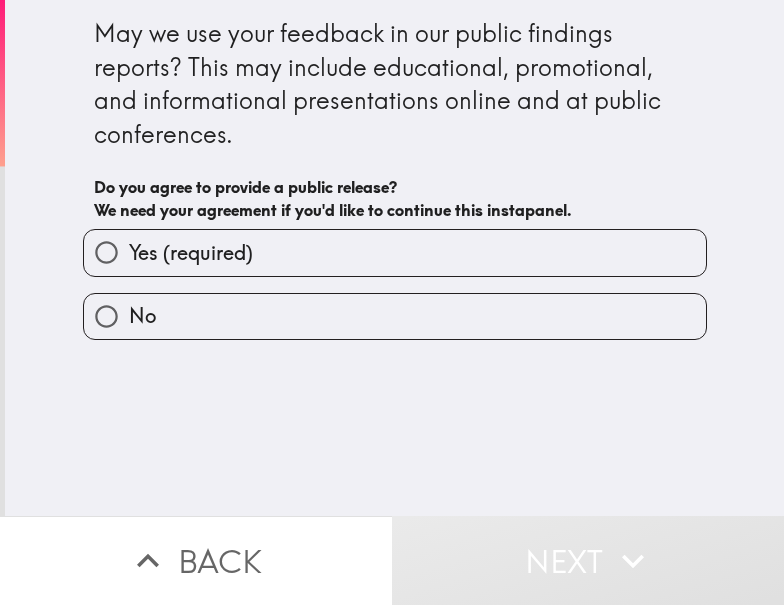 click on "Yes (required)" at bounding box center (395, 252) 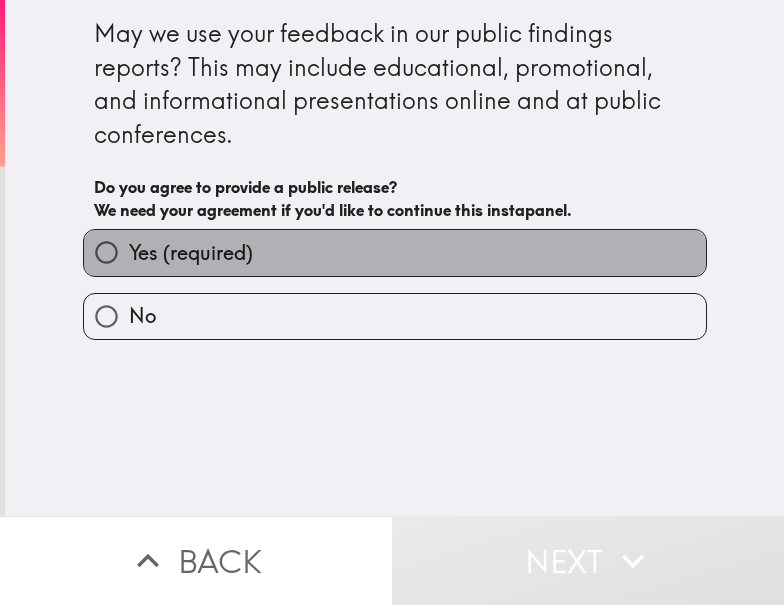 click on "Yes (required)" at bounding box center [395, 252] 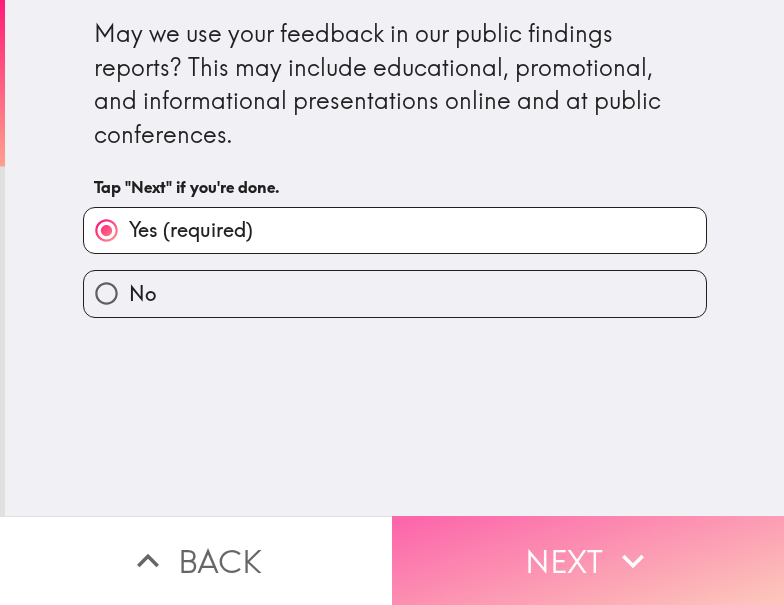 click on "Next" at bounding box center (588, 560) 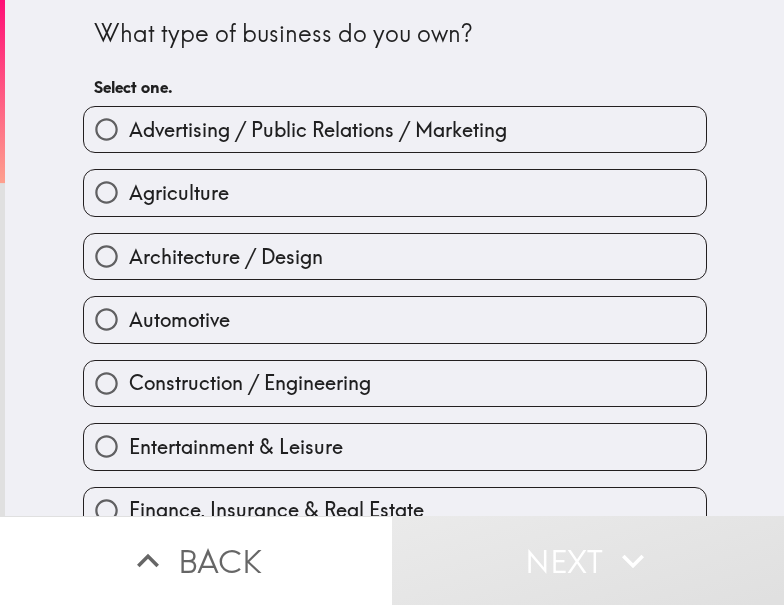 scroll, scrollTop: 200, scrollLeft: 0, axis: vertical 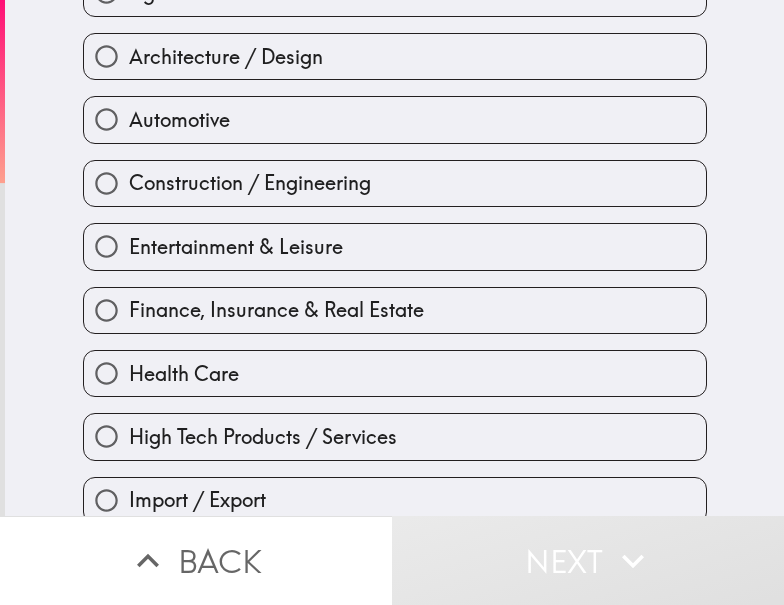 click on "Entertainment & Leisure" at bounding box center [236, 247] 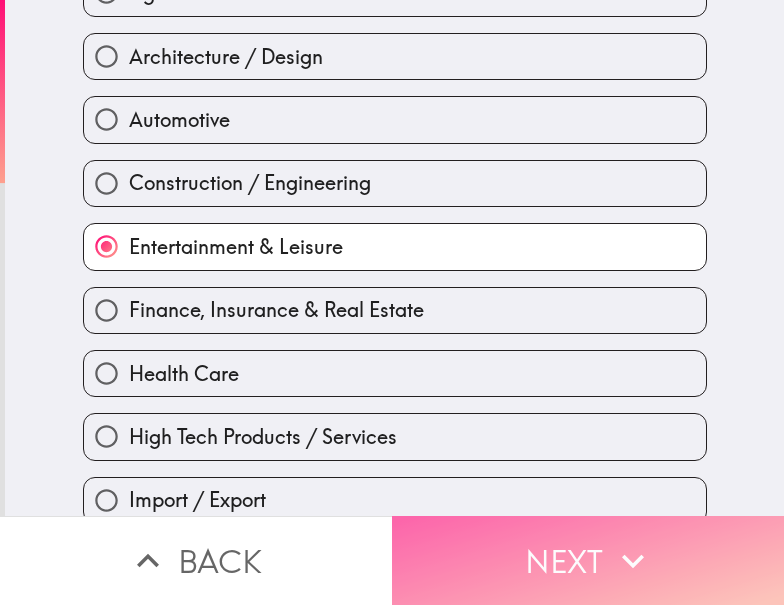 click 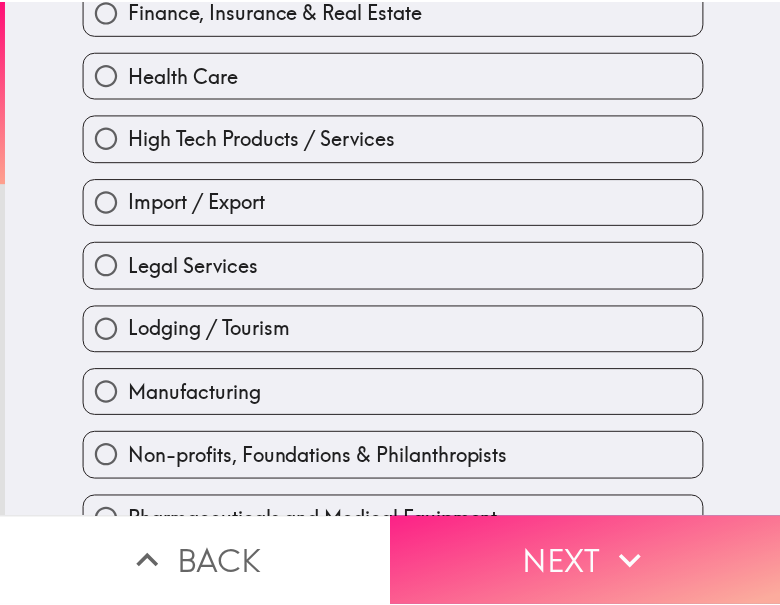 scroll, scrollTop: 0, scrollLeft: 0, axis: both 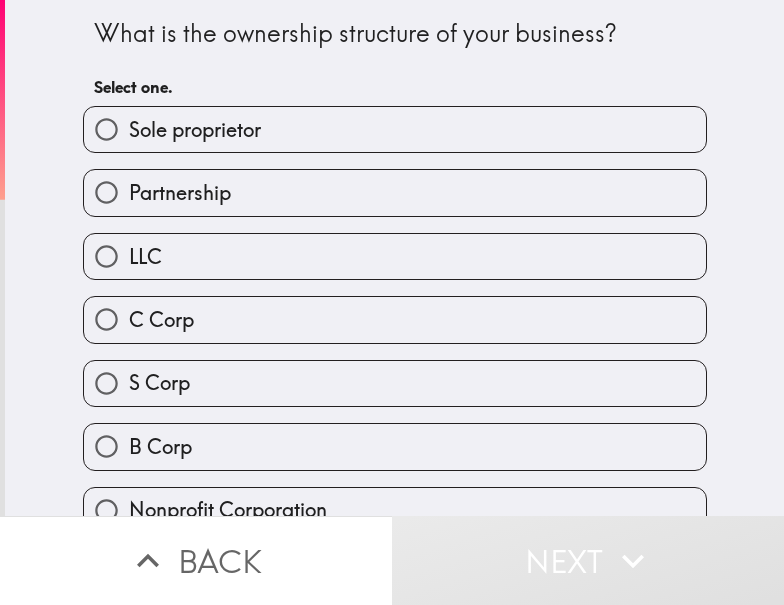 click on "Sole proprietor" at bounding box center (395, 129) 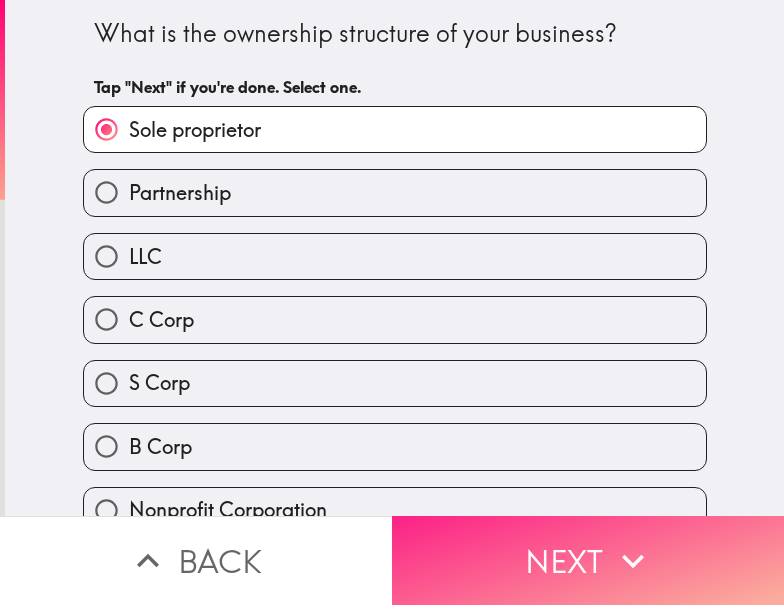click 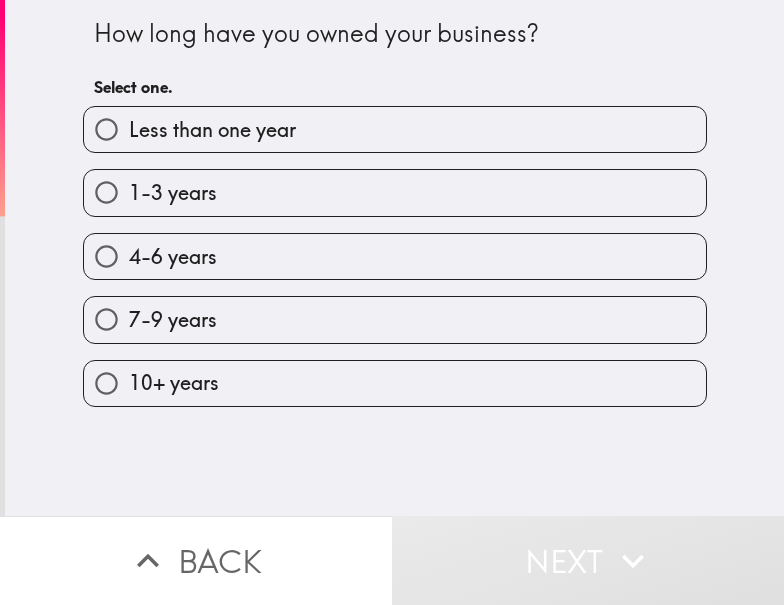 click on "4-6 years" at bounding box center (395, 256) 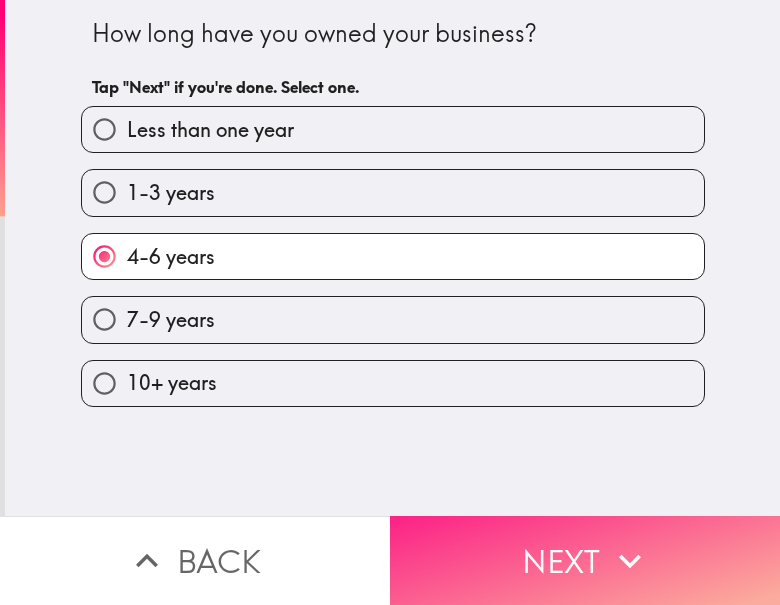 click on "Next" at bounding box center [585, 560] 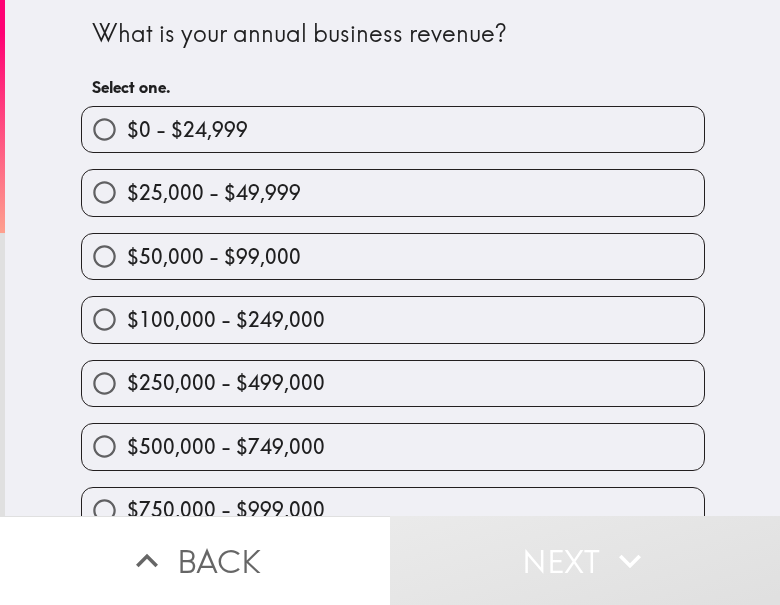 drag, startPoint x: 247, startPoint y: 378, endPoint x: 594, endPoint y: 385, distance: 347.0706 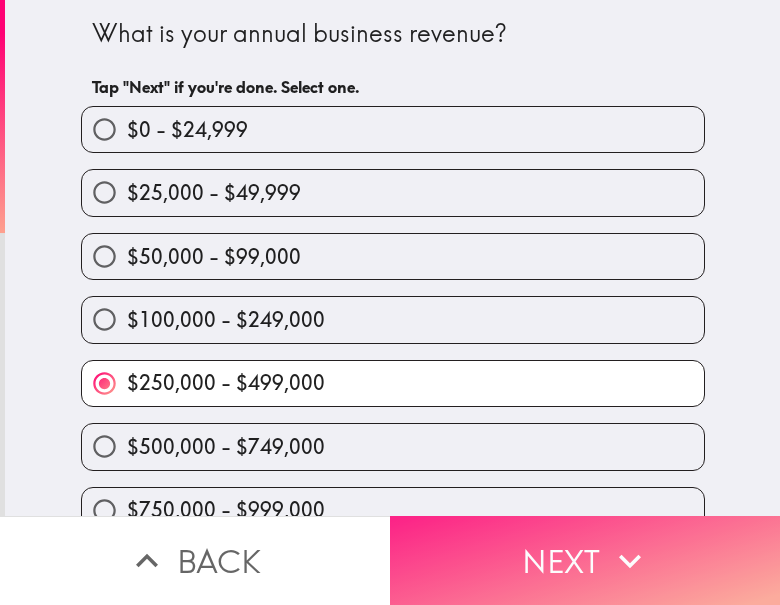 drag, startPoint x: 565, startPoint y: 522, endPoint x: 756, endPoint y: 554, distance: 193.66208 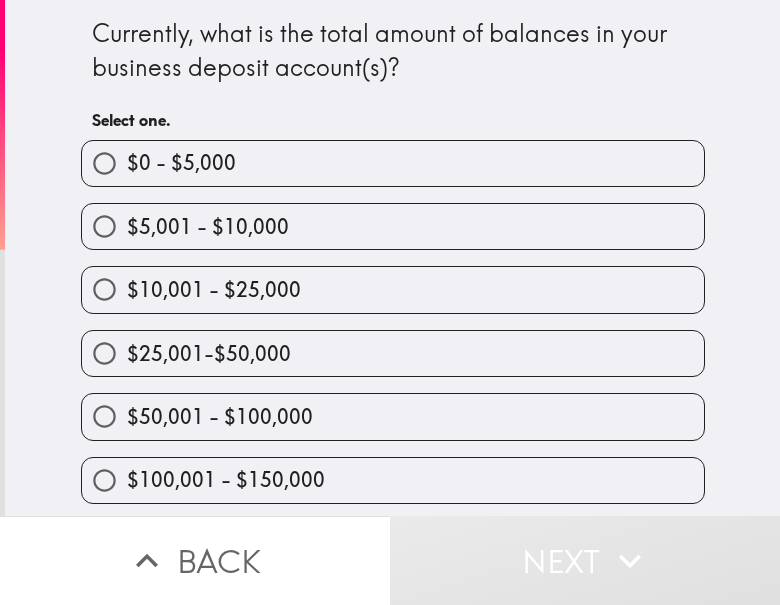 scroll, scrollTop: 200, scrollLeft: 0, axis: vertical 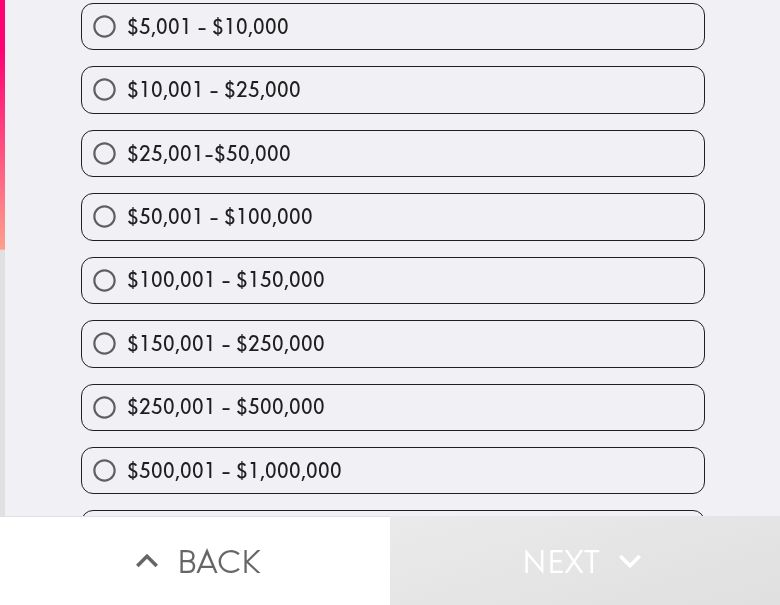 click on "$150,001 - $250,000" at bounding box center (393, 343) 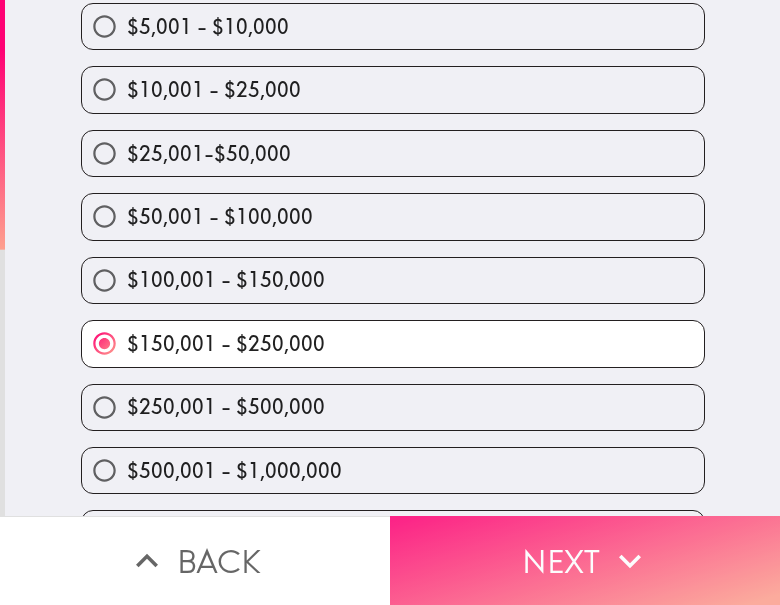 click on "Next" at bounding box center [585, 560] 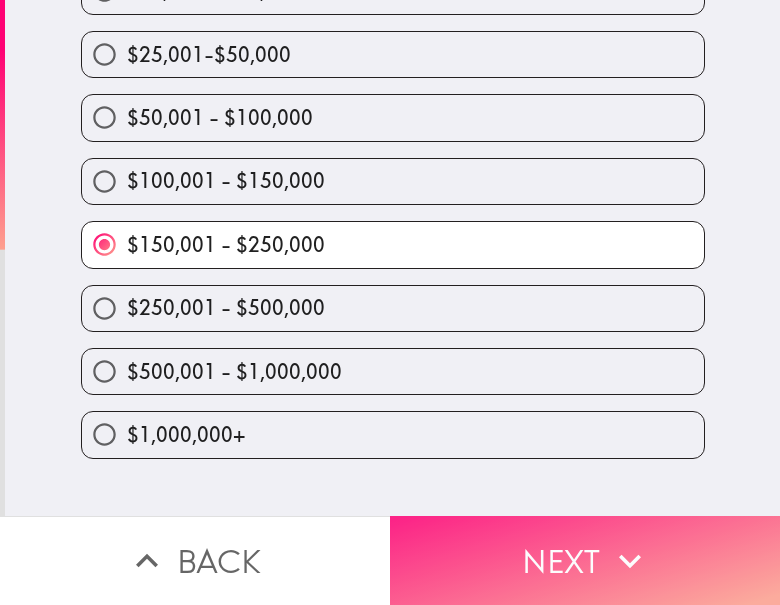 scroll, scrollTop: 0, scrollLeft: 0, axis: both 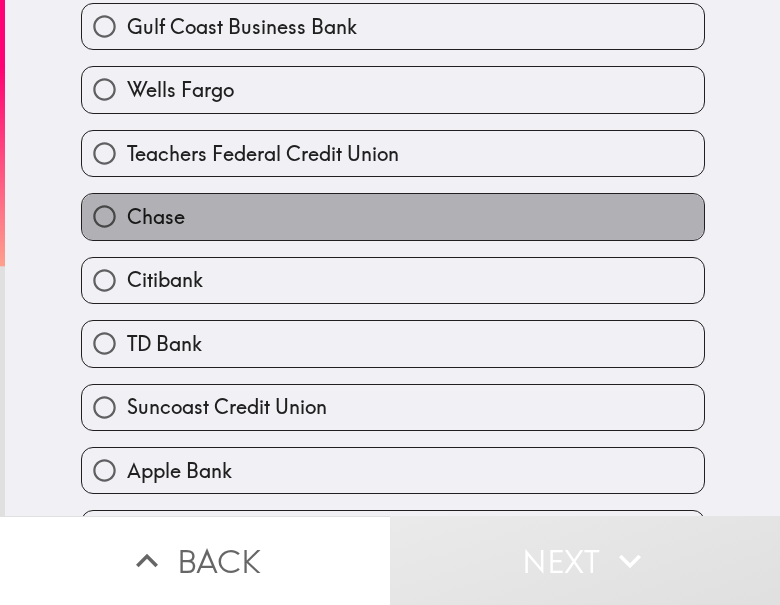 click on "Chase" at bounding box center [393, 216] 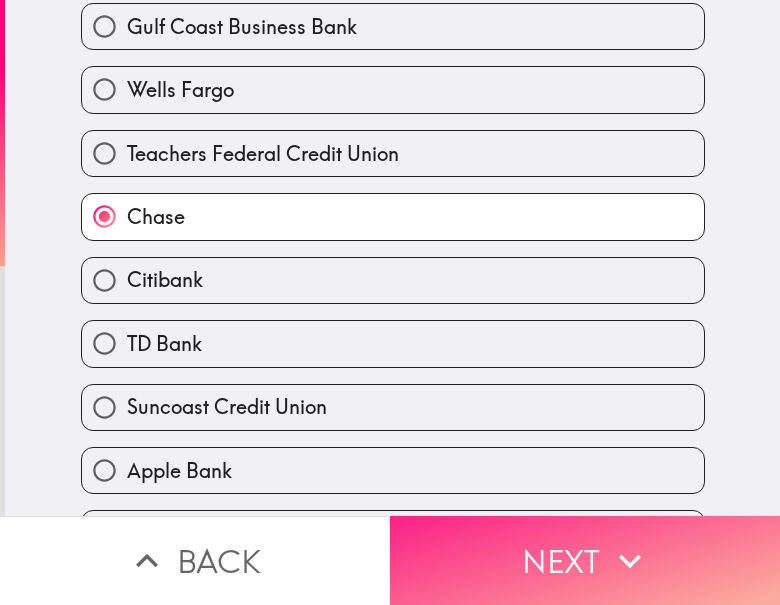 drag, startPoint x: 640, startPoint y: 533, endPoint x: 657, endPoint y: 533, distance: 17 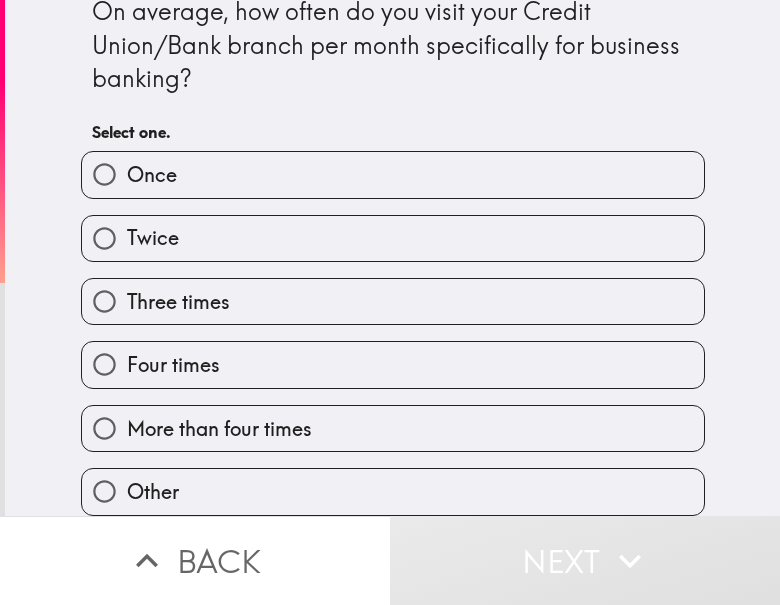 scroll, scrollTop: 0, scrollLeft: 0, axis: both 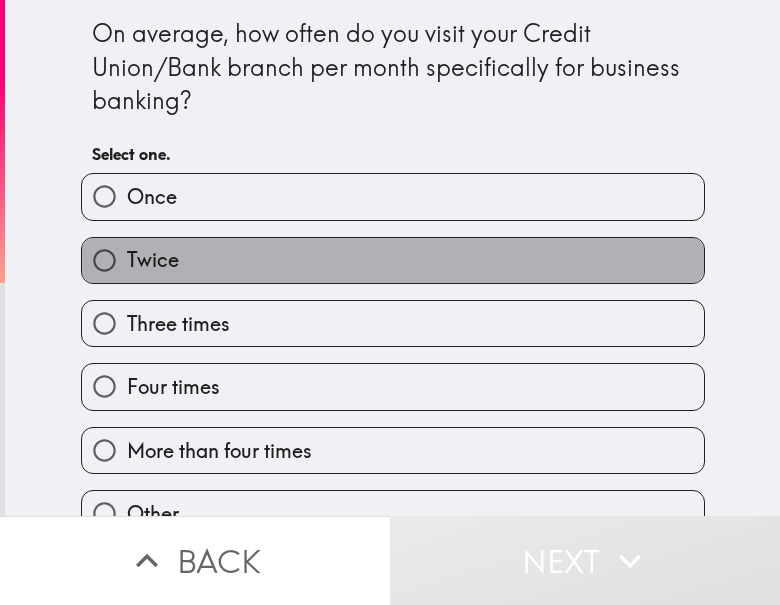 click on "Twice" at bounding box center [393, 260] 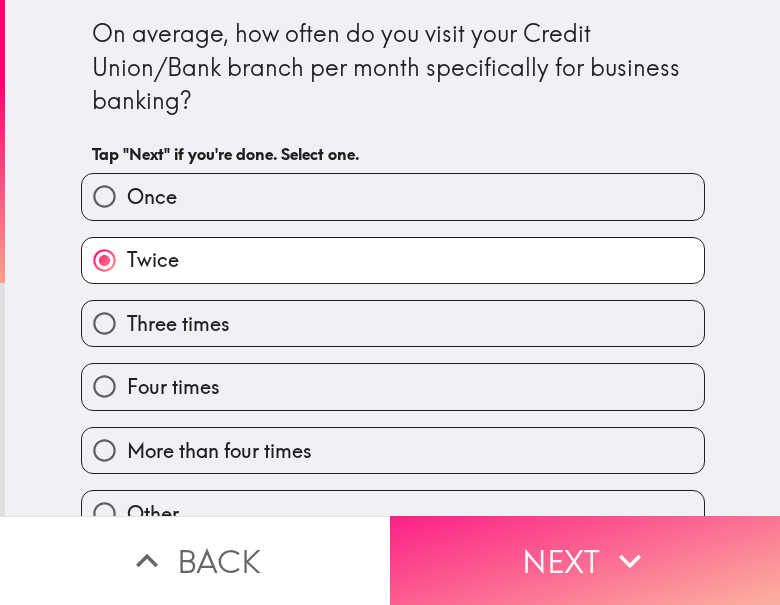click on "Next" at bounding box center (585, 560) 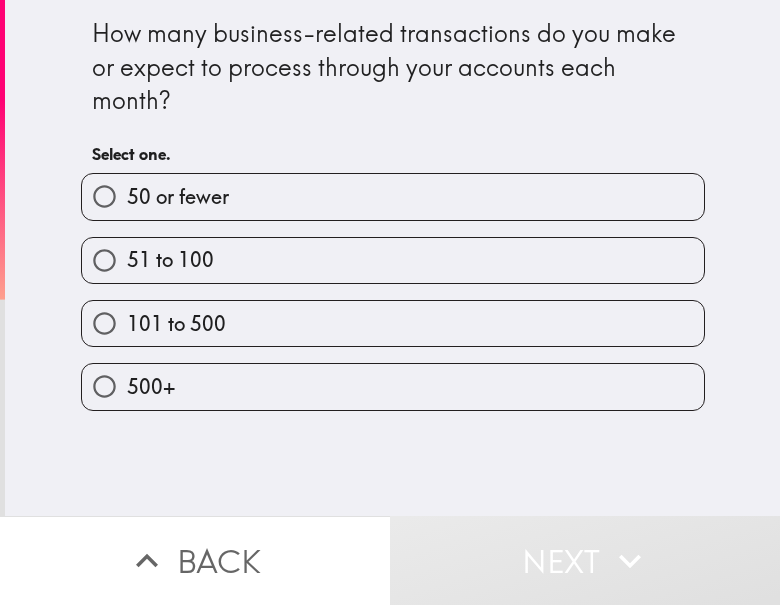 click on "101 to 500" at bounding box center [393, 323] 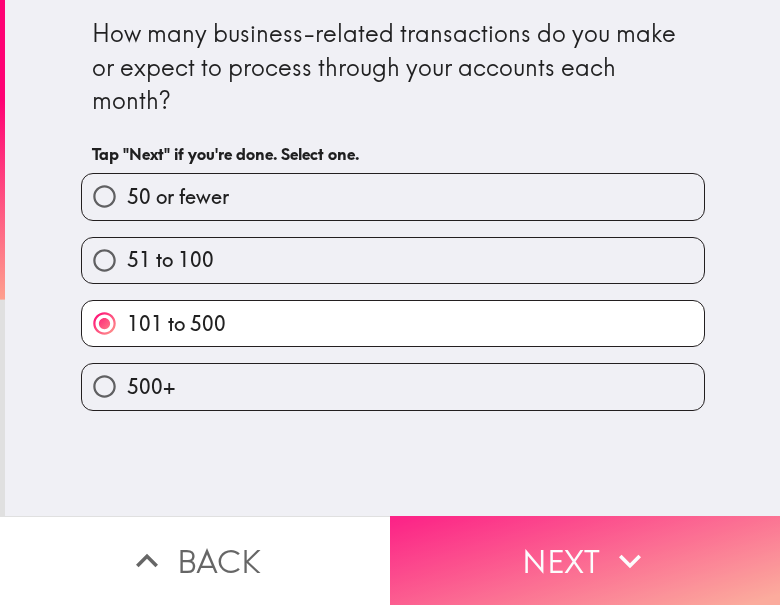 click on "Next" at bounding box center [585, 560] 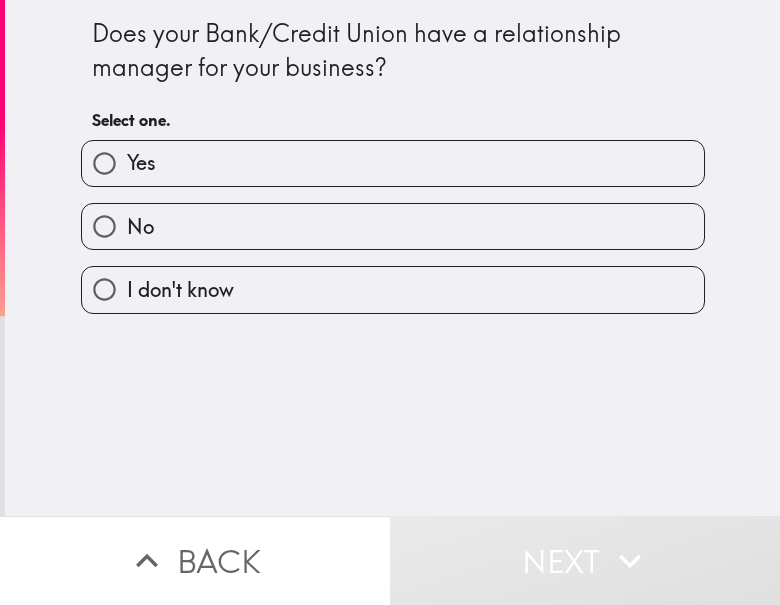 click on "Yes" at bounding box center (393, 163) 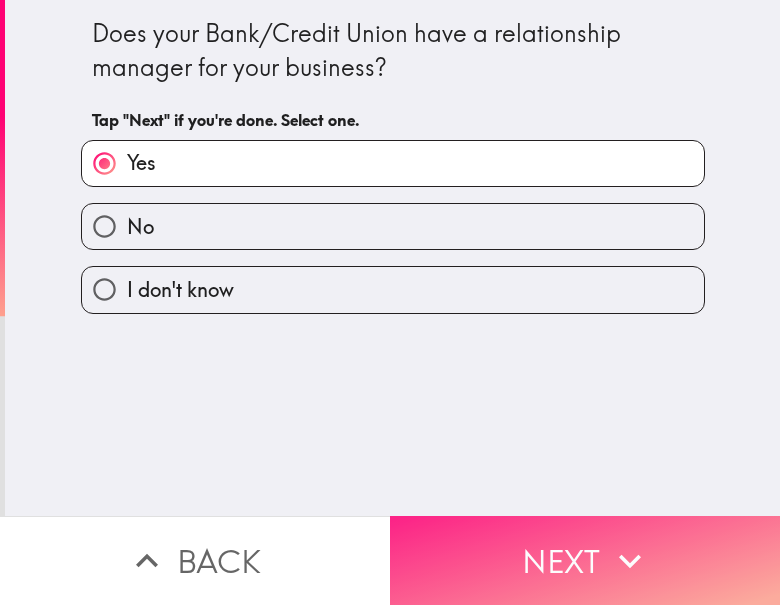 click on "Next" at bounding box center (585, 560) 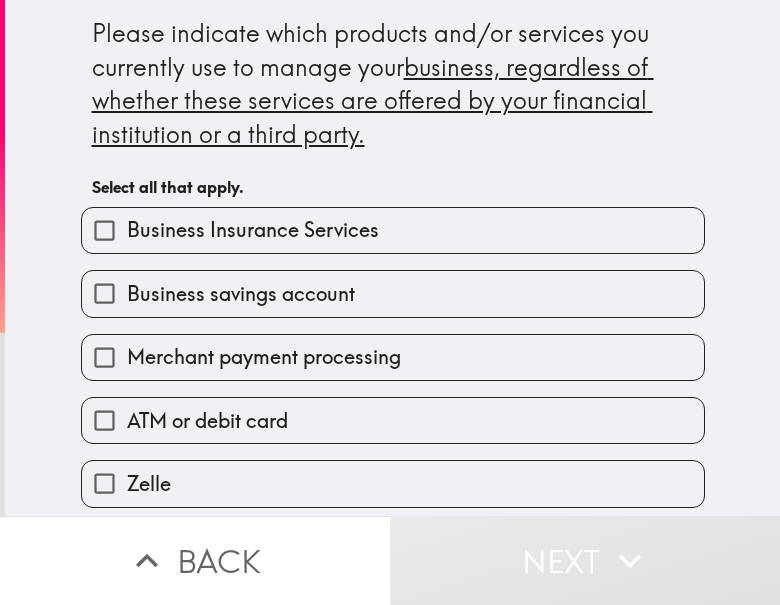 drag, startPoint x: 214, startPoint y: 241, endPoint x: 232, endPoint y: 274, distance: 37.589893 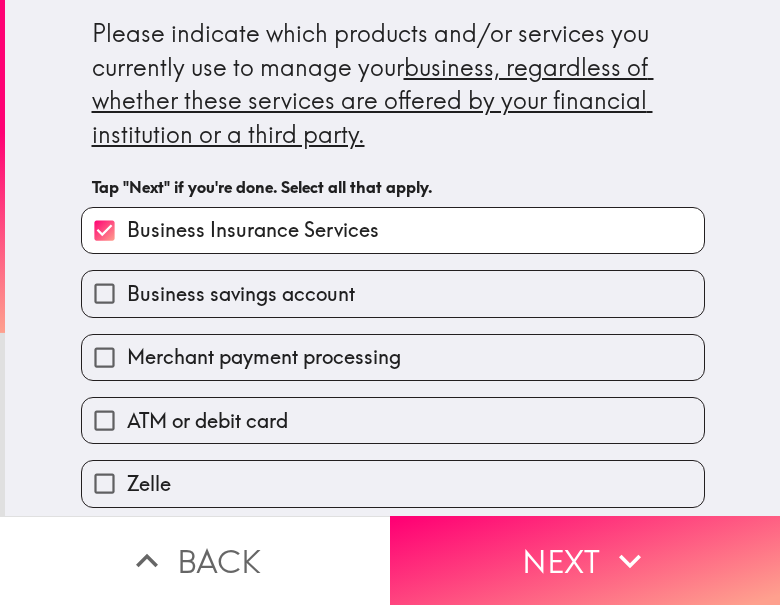 click on "Business savings account" at bounding box center [241, 294] 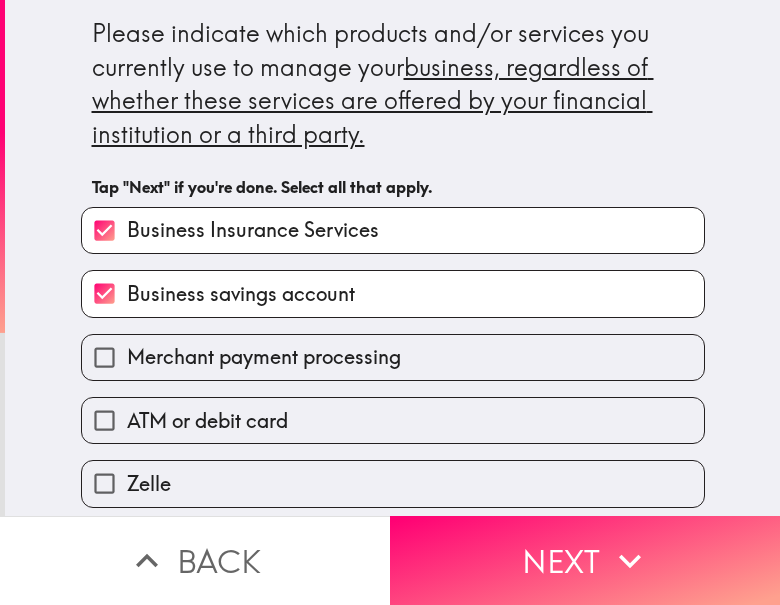 scroll, scrollTop: 300, scrollLeft: 0, axis: vertical 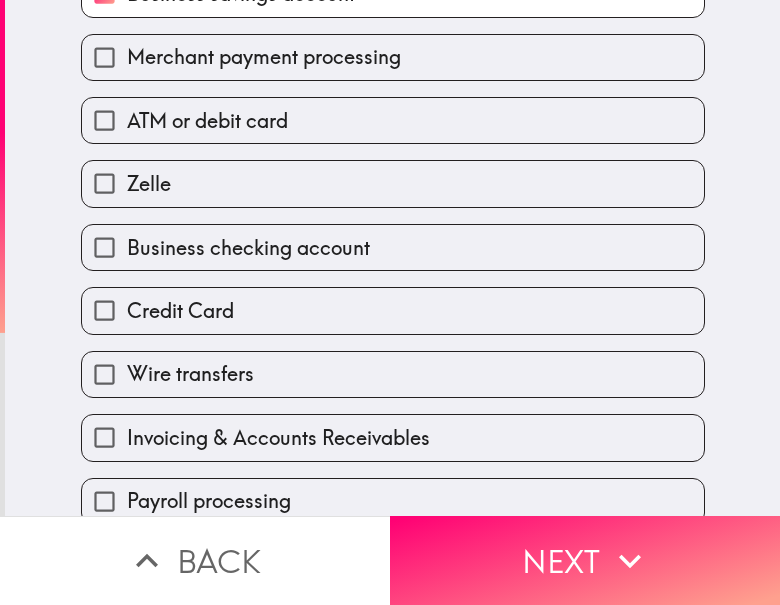 click on "Business checking account" at bounding box center (248, 248) 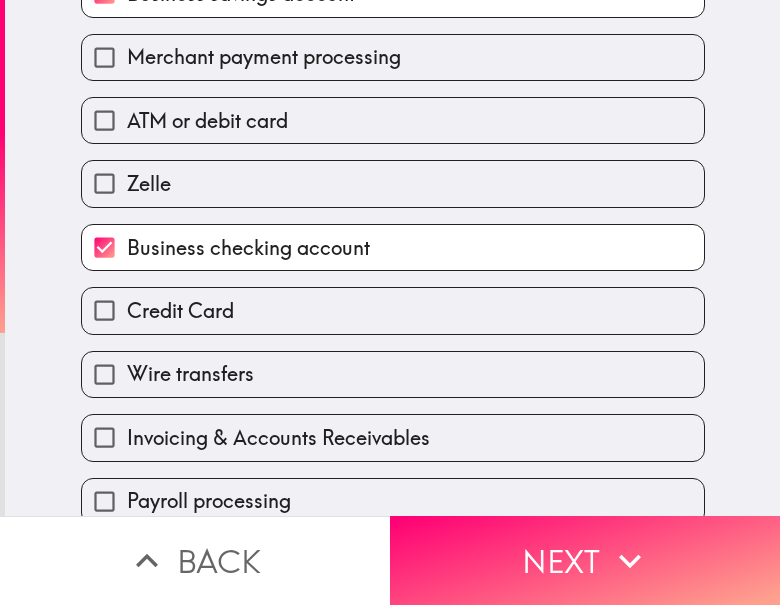 scroll, scrollTop: 400, scrollLeft: 0, axis: vertical 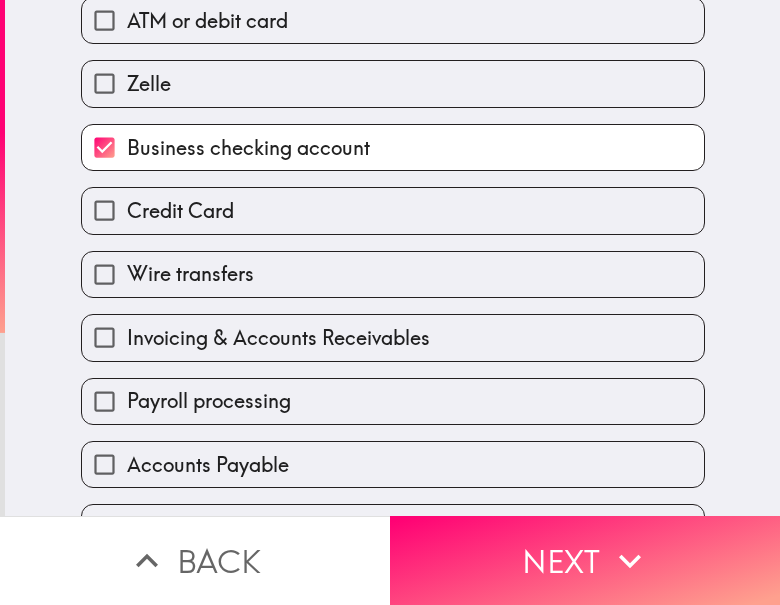 click on "Invoicing & Accounts Receivables" at bounding box center [278, 338] 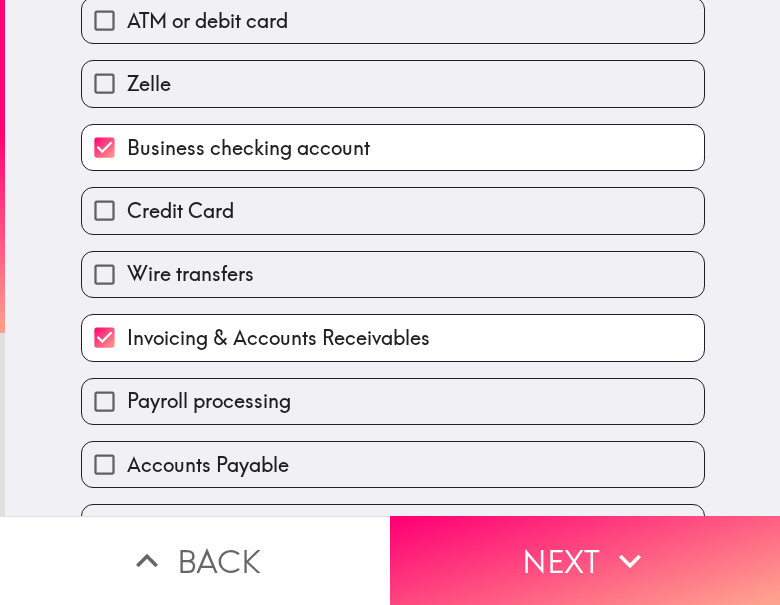 scroll, scrollTop: 600, scrollLeft: 0, axis: vertical 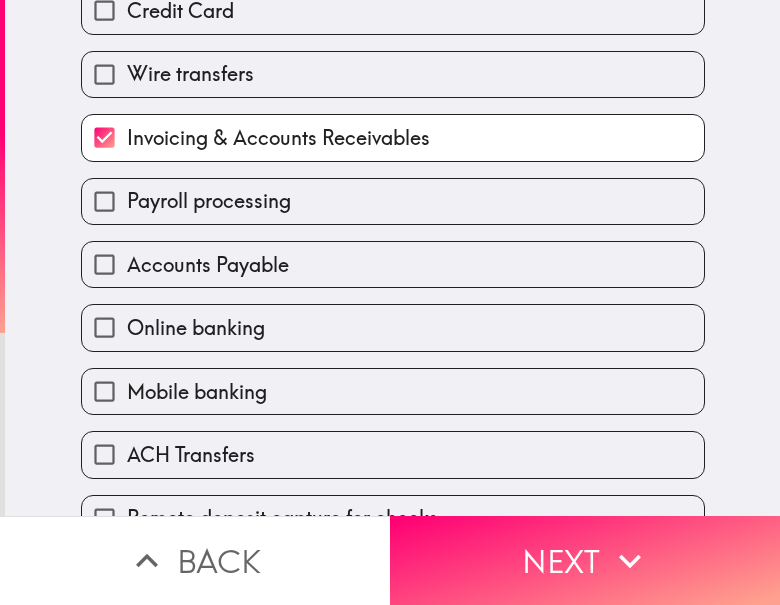 click on "Payroll processing" at bounding box center [209, 201] 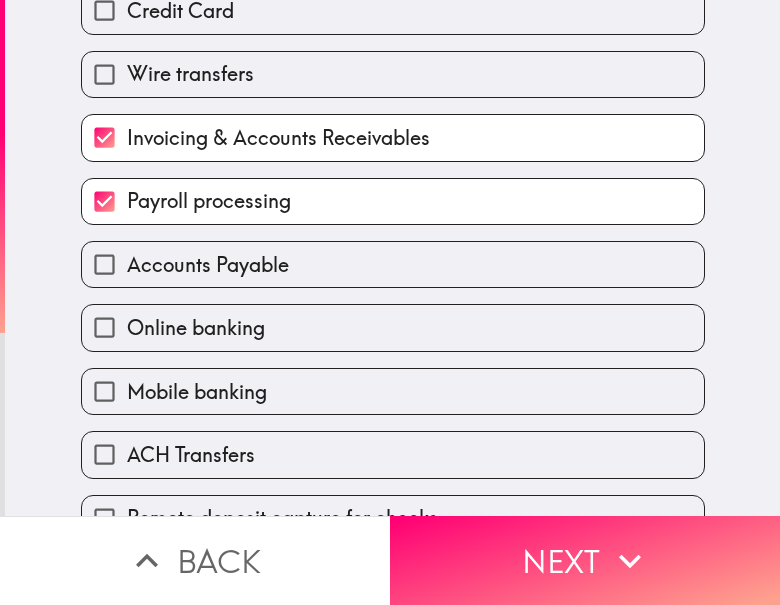 scroll, scrollTop: 707, scrollLeft: 0, axis: vertical 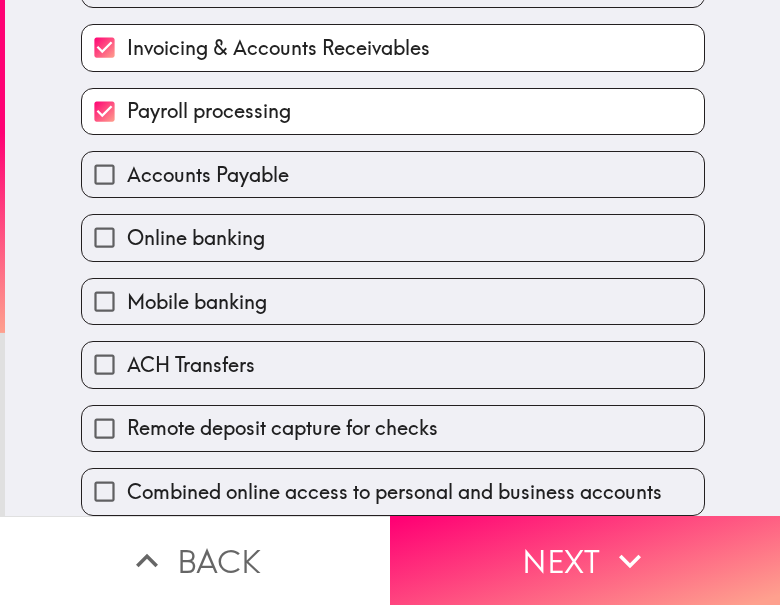 click on "ACH Transfers" at bounding box center (191, 365) 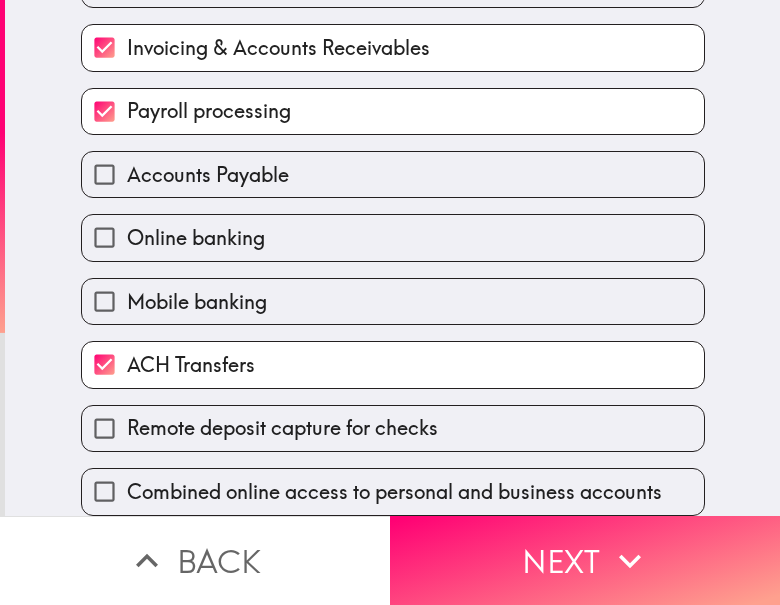 click on "Online banking" at bounding box center (196, 238) 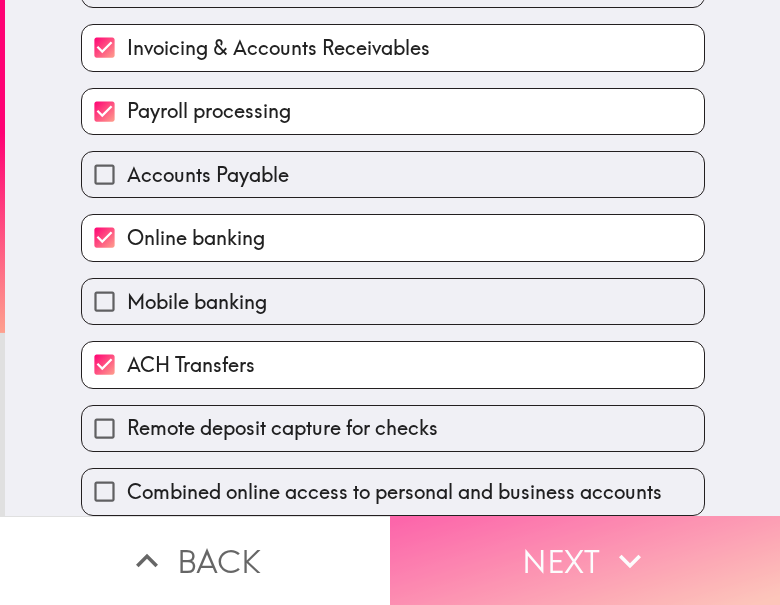click on "Next" at bounding box center [585, 560] 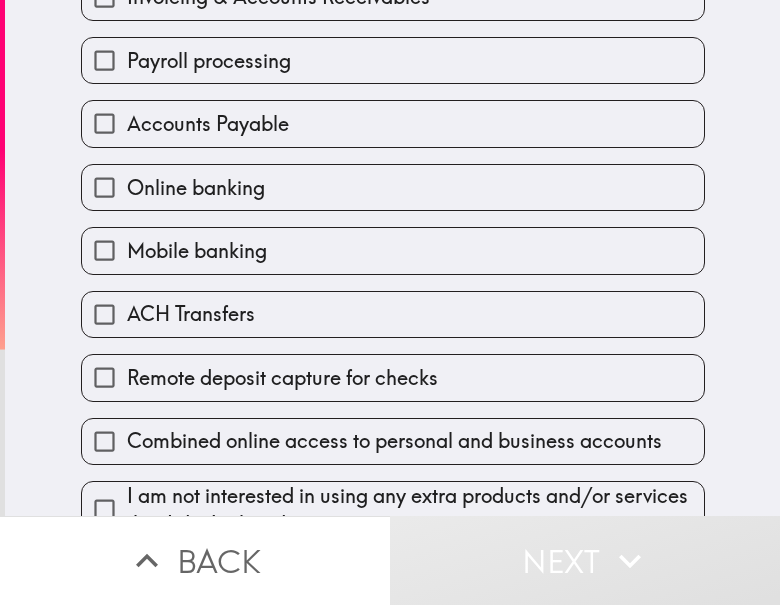 scroll, scrollTop: 407, scrollLeft: 0, axis: vertical 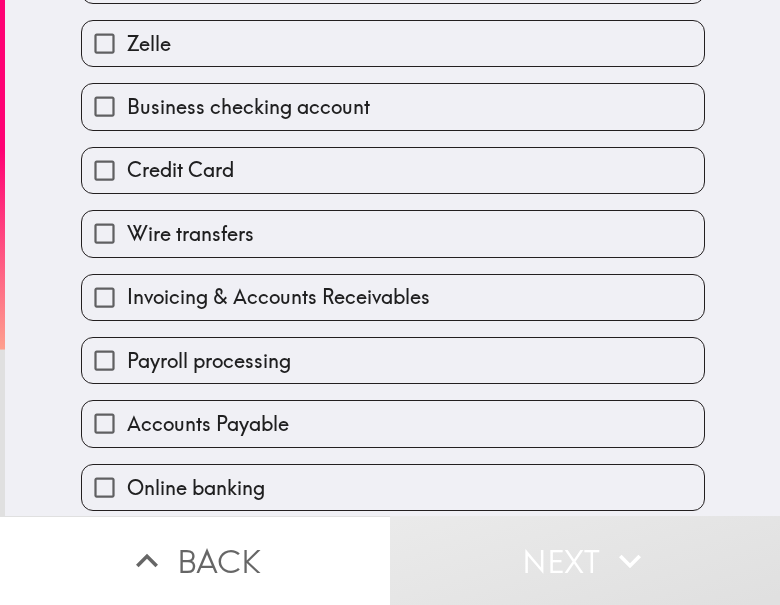 click on "Credit Card" at bounding box center (393, 170) 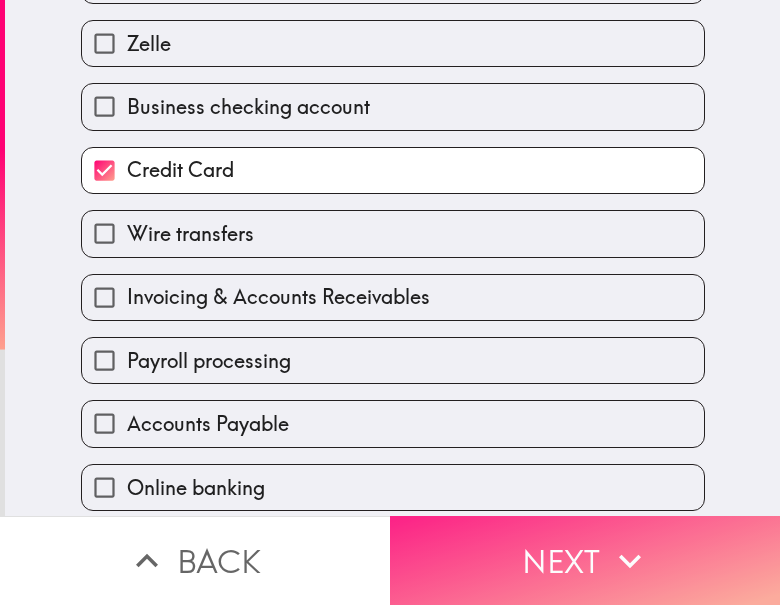 drag, startPoint x: 614, startPoint y: 546, endPoint x: 744, endPoint y: 541, distance: 130.09612 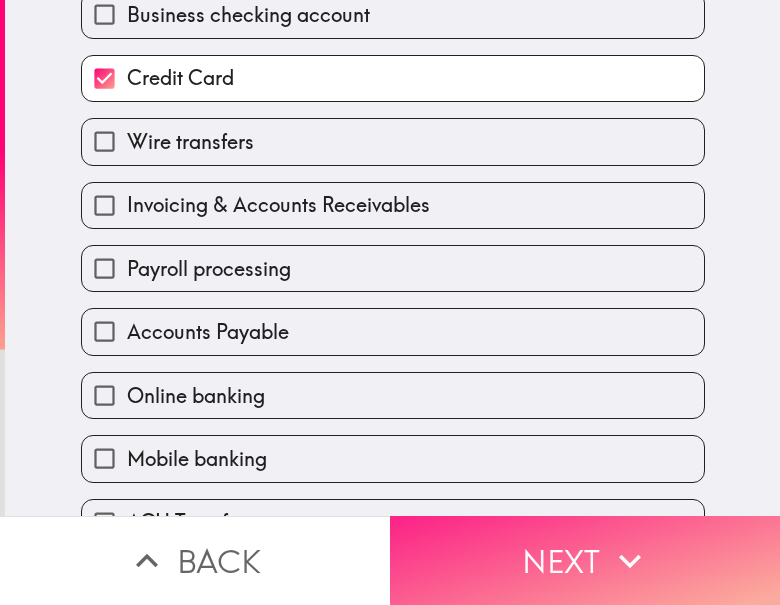 scroll, scrollTop: 0, scrollLeft: 0, axis: both 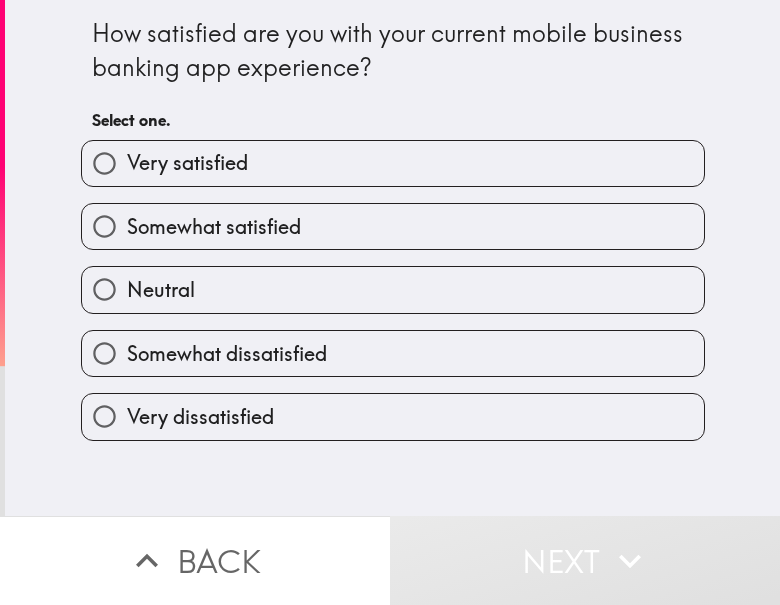 click on "Very satisfied" at bounding box center [393, 163] 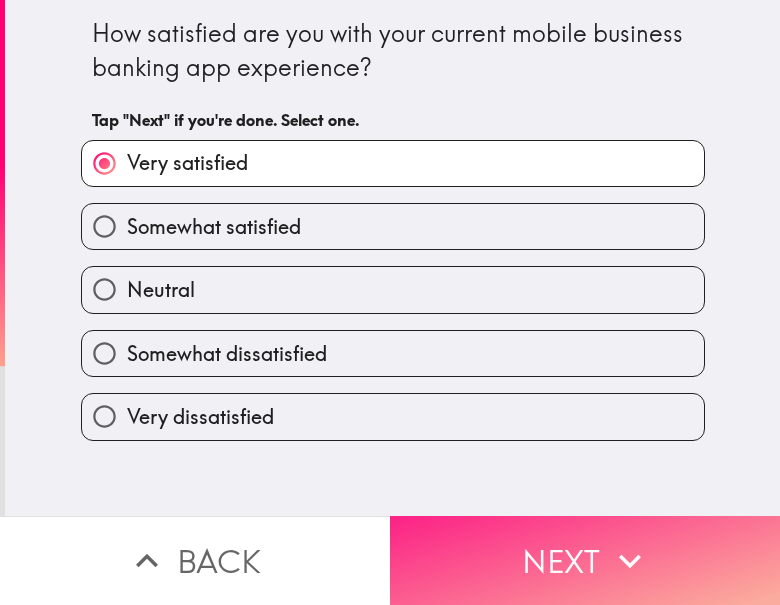 drag, startPoint x: 527, startPoint y: 533, endPoint x: 724, endPoint y: 550, distance: 197.73215 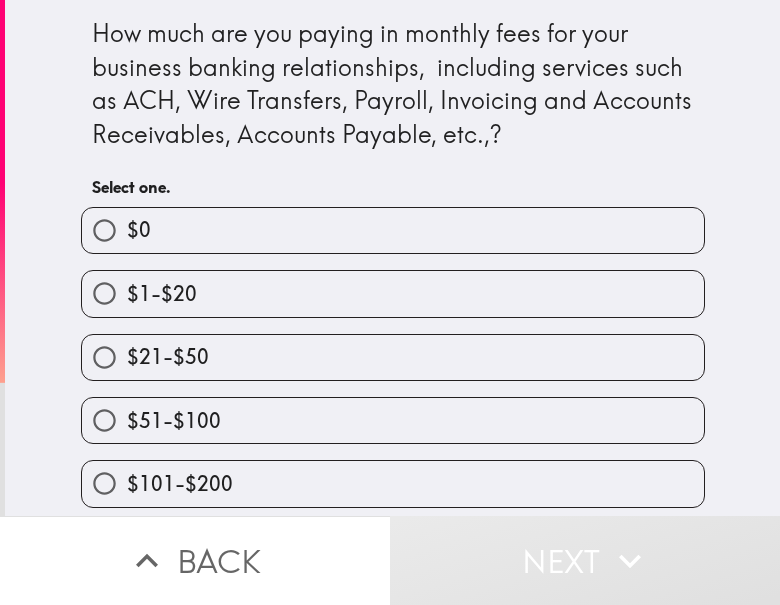 click on "$21-$50" at bounding box center (393, 357) 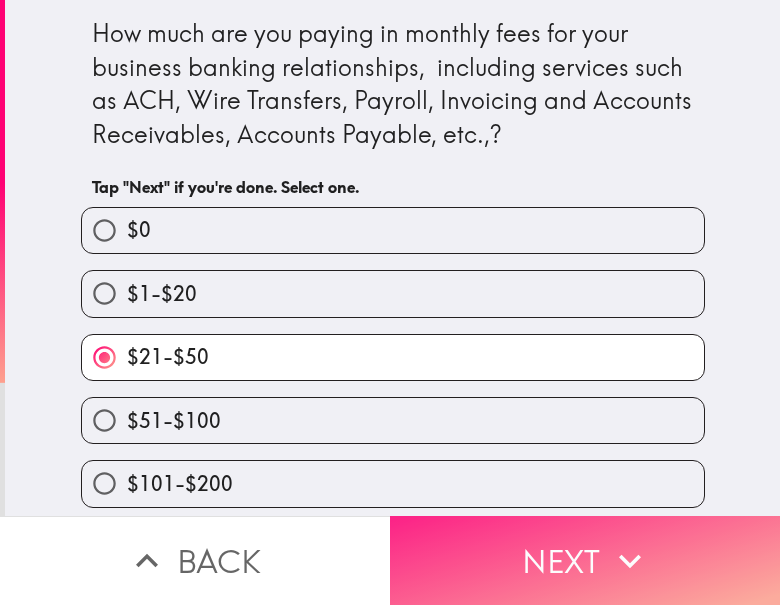 click on "Next" at bounding box center [585, 560] 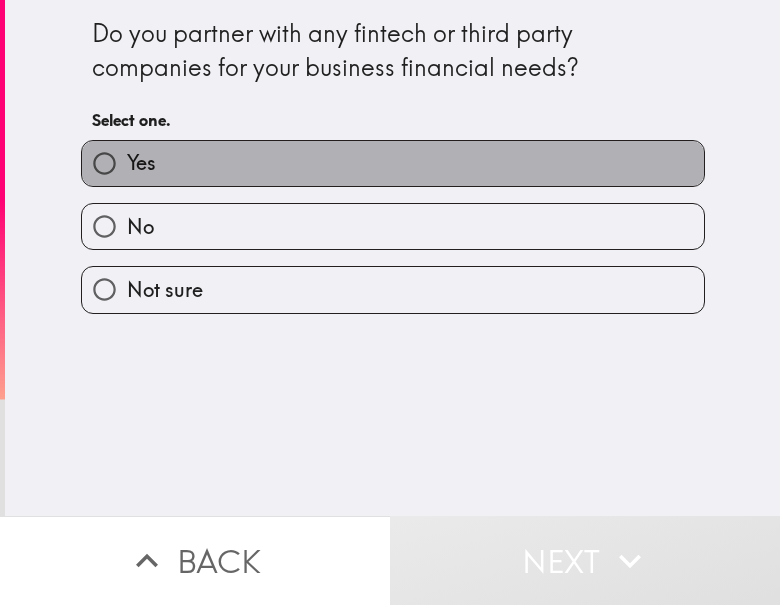 click on "Yes" at bounding box center [393, 163] 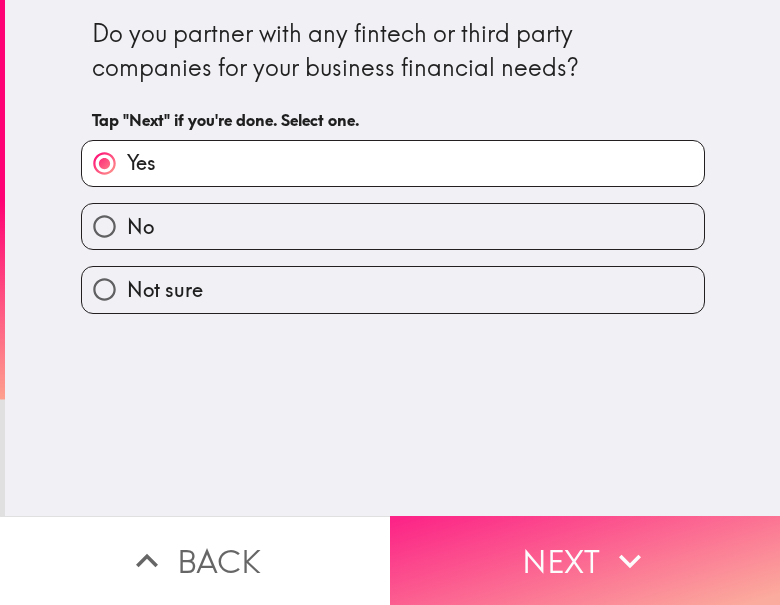 click 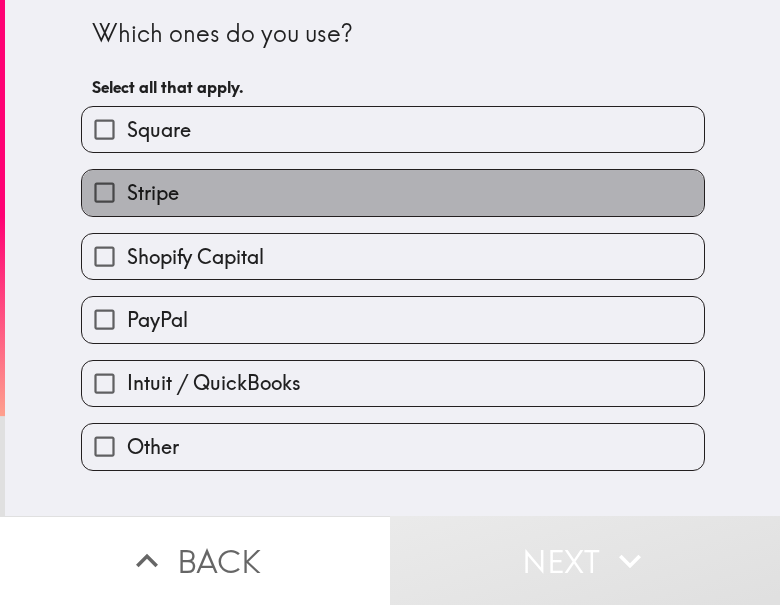 click on "Stripe" at bounding box center (393, 192) 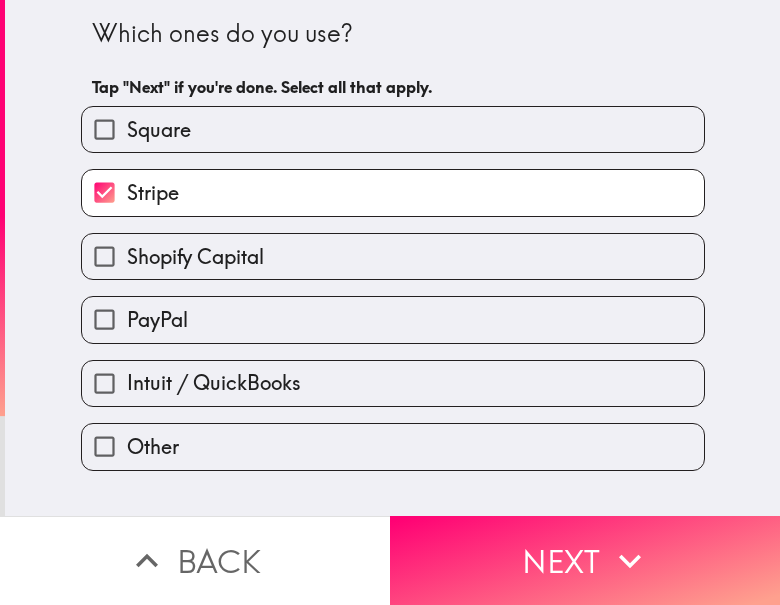 click on "PayPal" at bounding box center [393, 319] 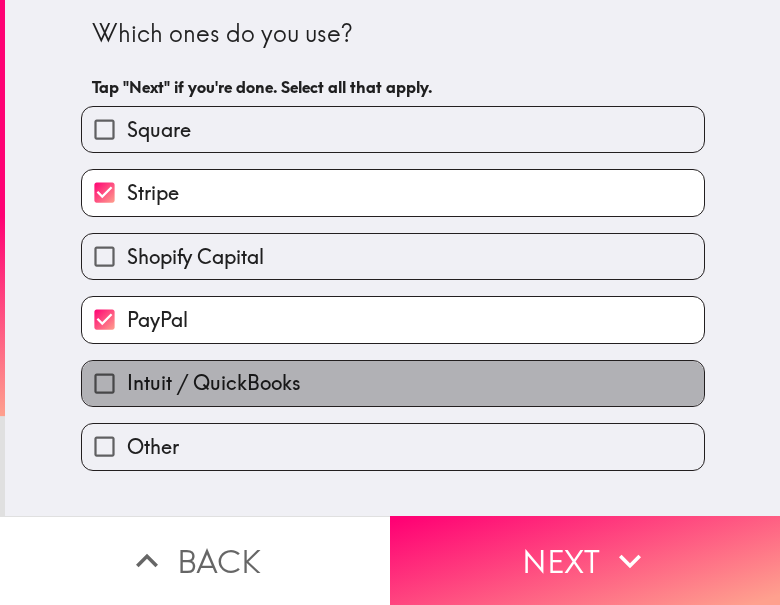 click on "Intuit / QuickBooks" at bounding box center [214, 383] 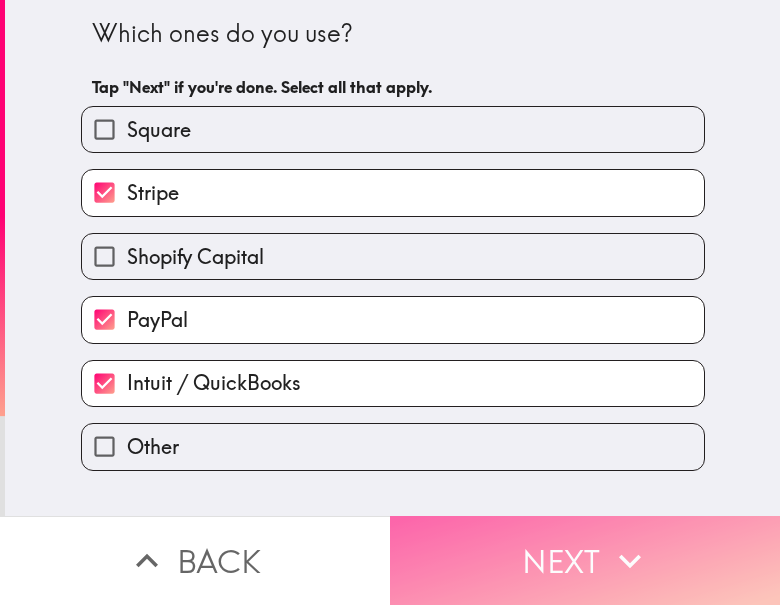 click on "Next" at bounding box center [585, 560] 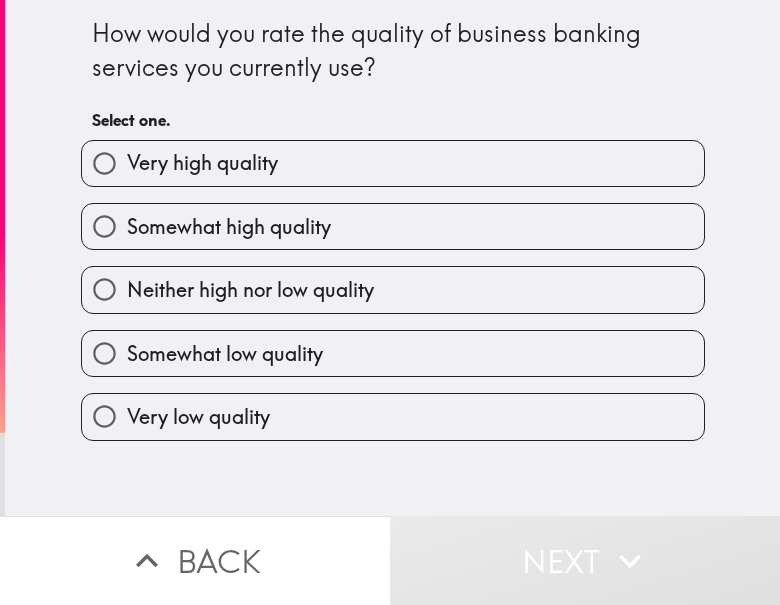 click on "Somewhat high quality" at bounding box center (393, 226) 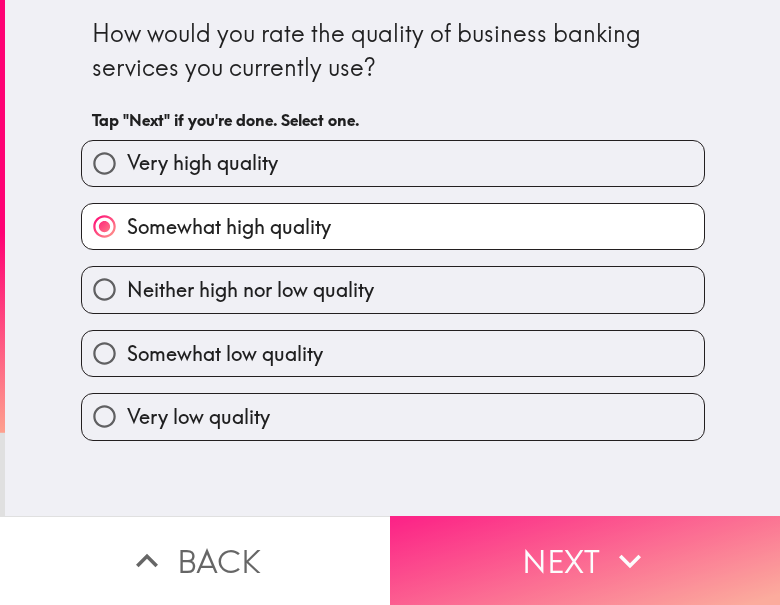 drag, startPoint x: 571, startPoint y: 532, endPoint x: 738, endPoint y: 551, distance: 168.07736 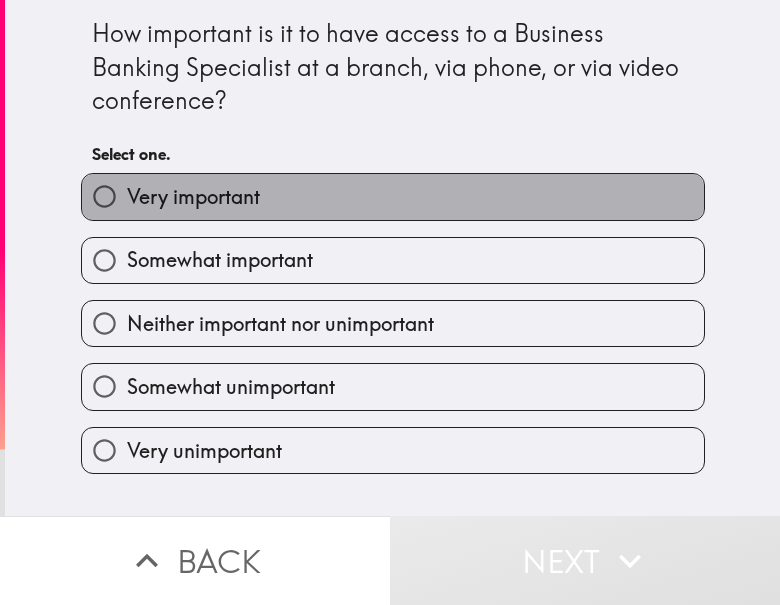 click on "Very important" at bounding box center [393, 196] 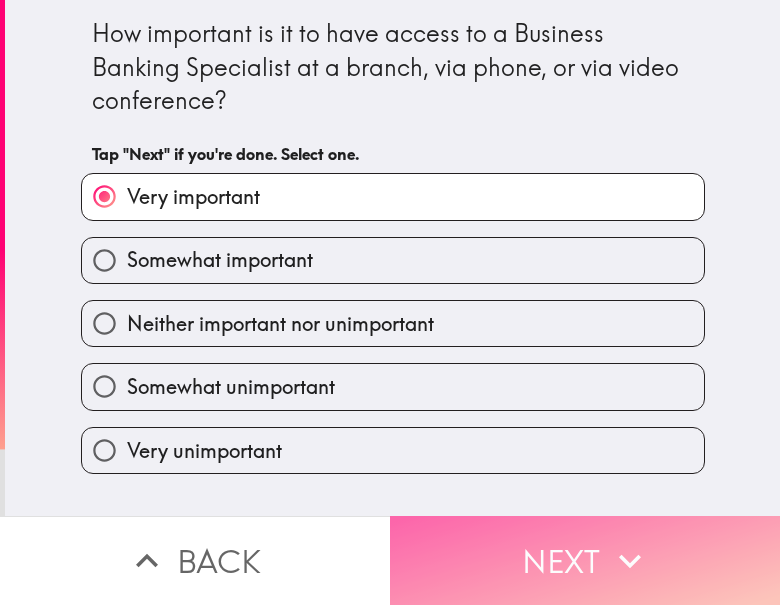 drag, startPoint x: 666, startPoint y: 533, endPoint x: 762, endPoint y: 538, distance: 96.13012 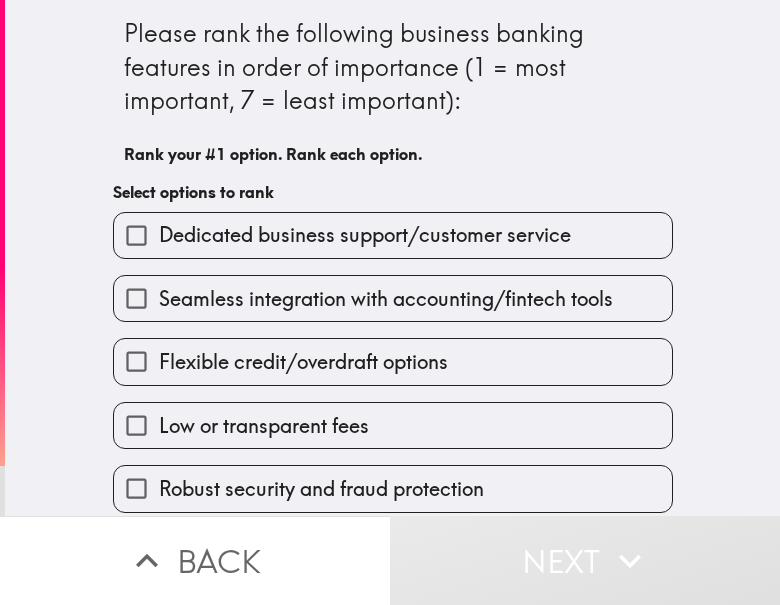 drag, startPoint x: 424, startPoint y: 235, endPoint x: 394, endPoint y: 304, distance: 75.23962 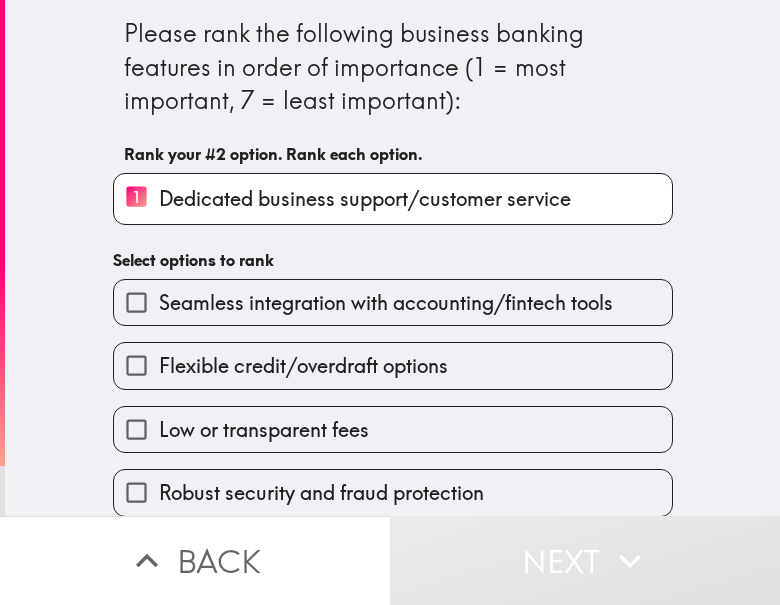 click on "Flexible credit/overdraft options" at bounding box center (303, 366) 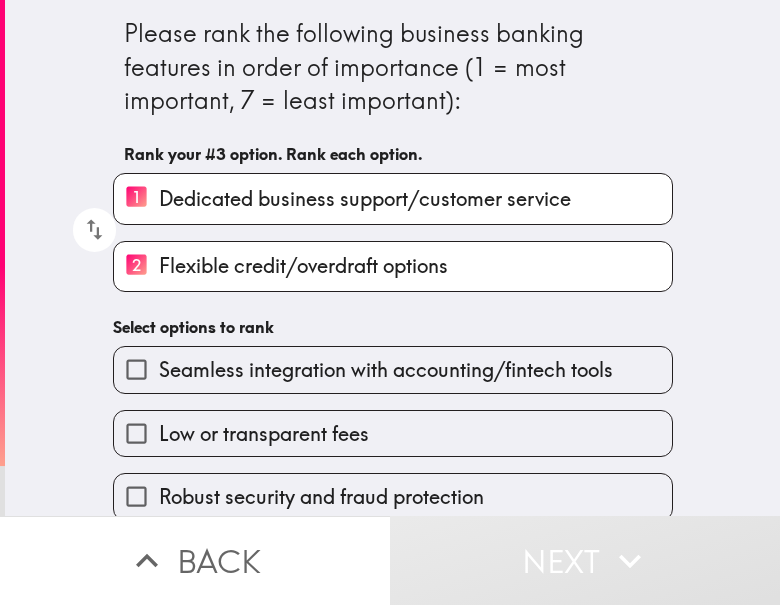 scroll, scrollTop: 149, scrollLeft: 0, axis: vertical 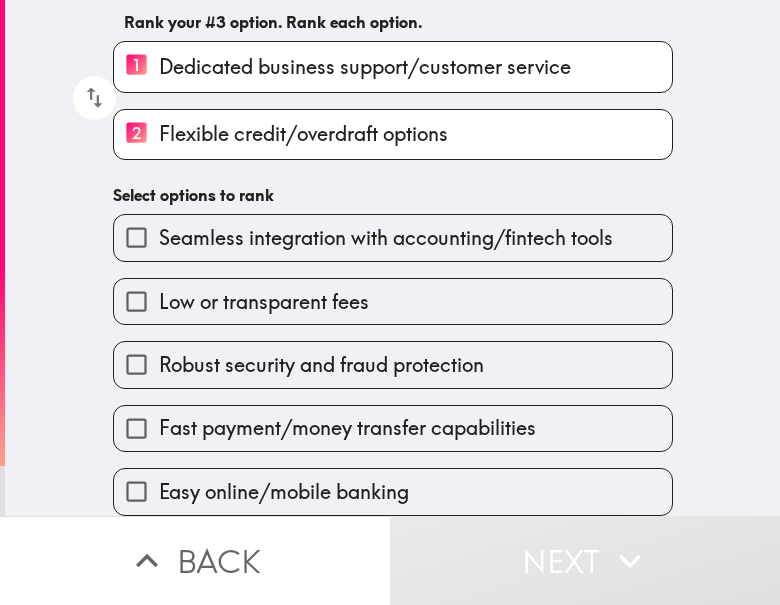 click on "Low or transparent fees" at bounding box center (264, 302) 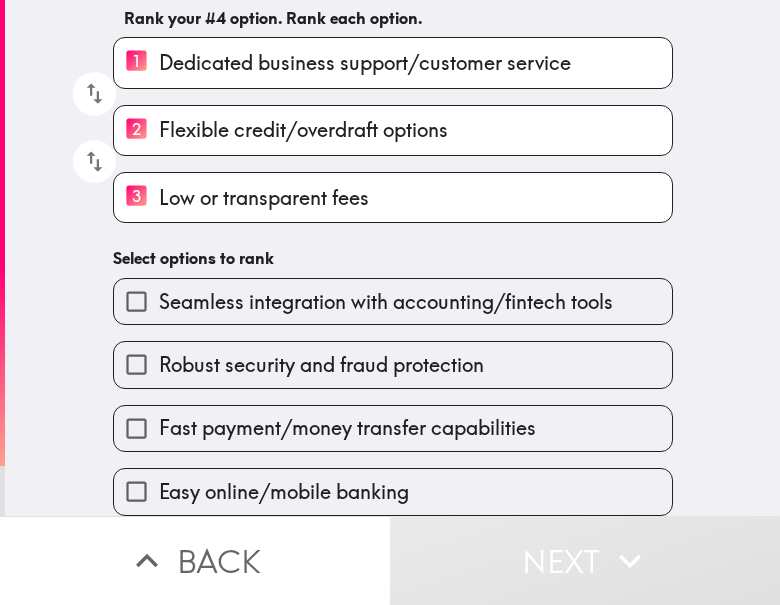 click on "Robust security and fraud protection" at bounding box center (321, 365) 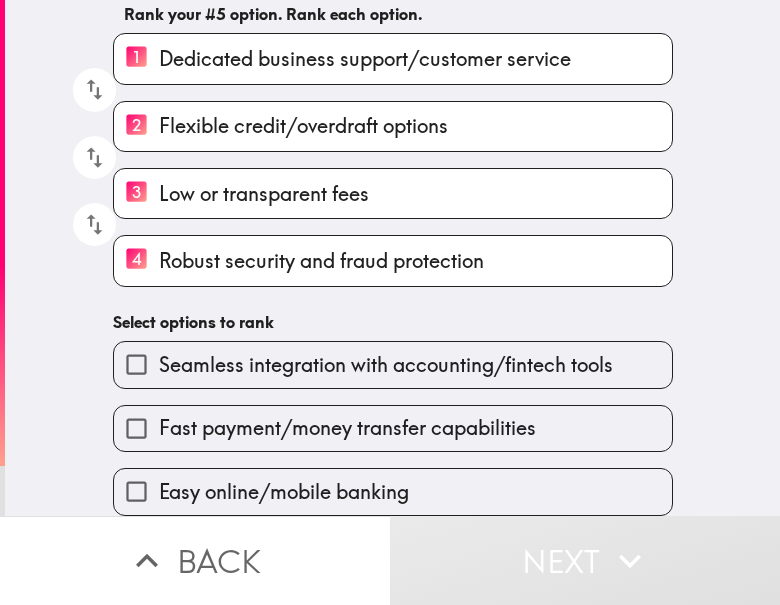 click on "Fast payment/money transfer capabilities" at bounding box center [393, 428] 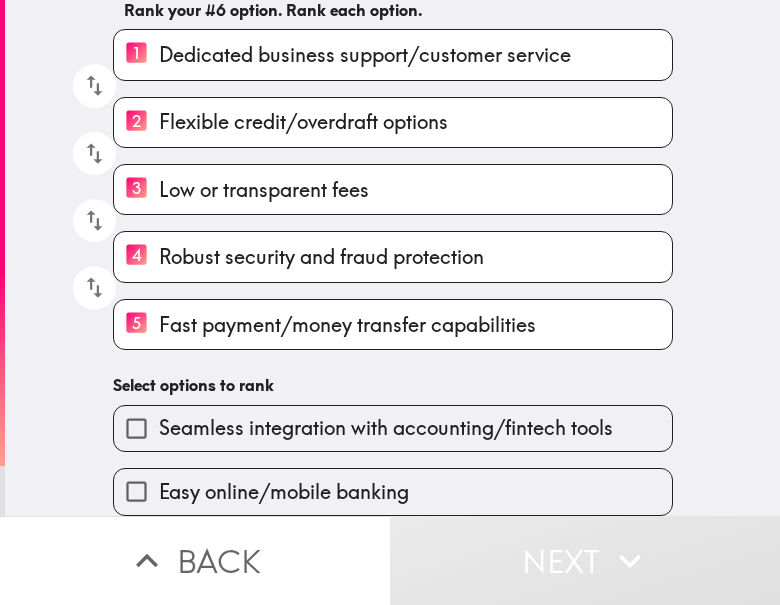 click on "Easy online/mobile banking" at bounding box center (385, 483) 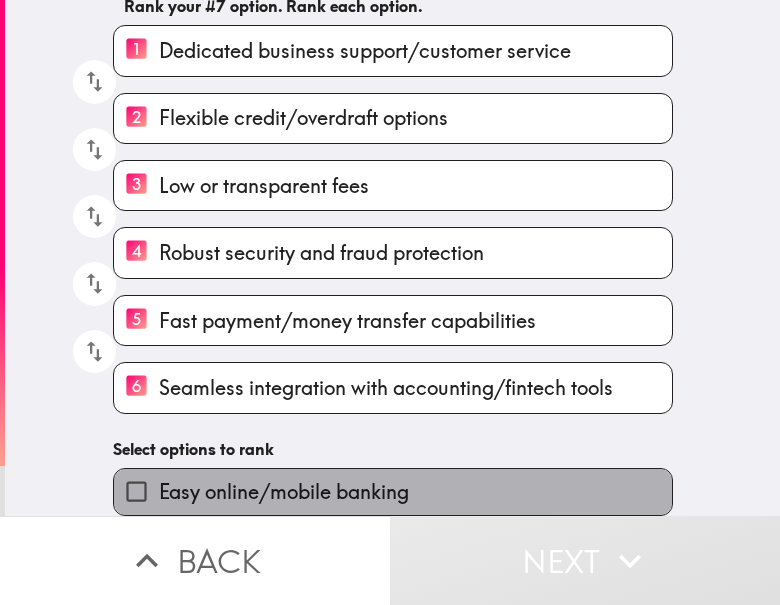 click on "Easy online/mobile banking" at bounding box center (393, 491) 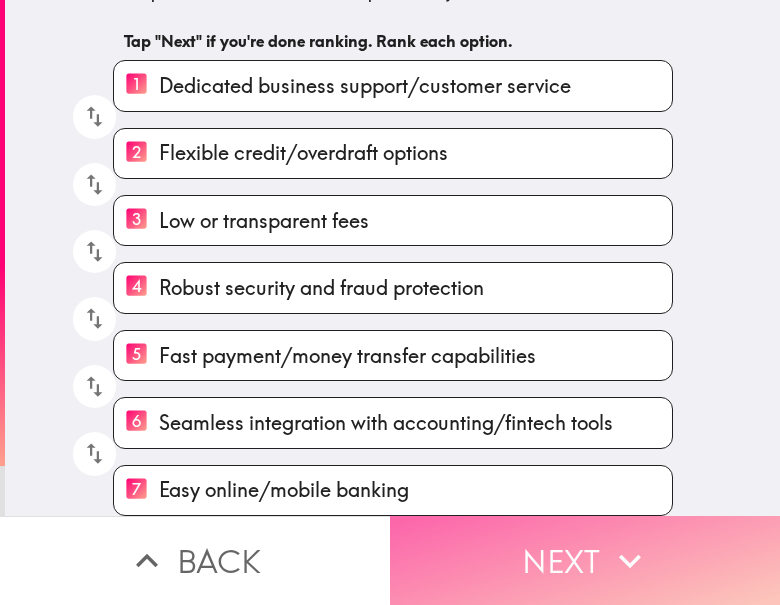 click on "Next" at bounding box center [585, 560] 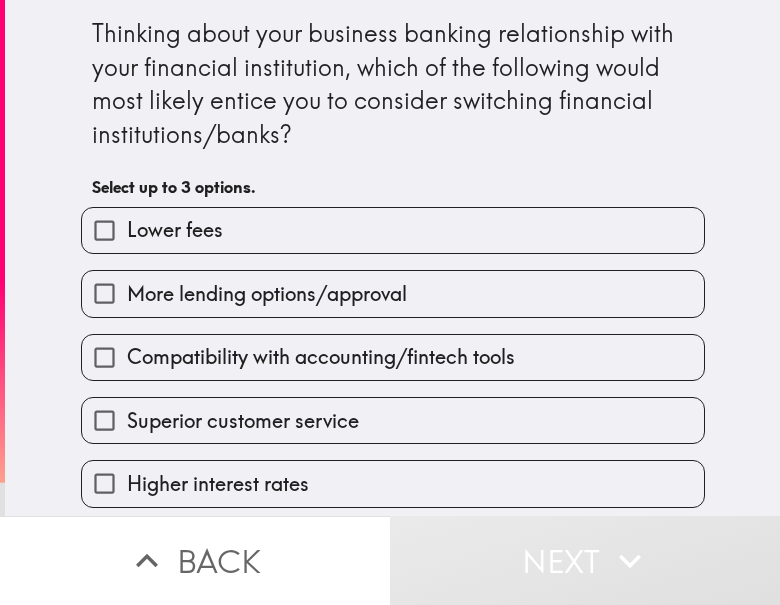 drag, startPoint x: 336, startPoint y: 266, endPoint x: 316, endPoint y: 288, distance: 29.732138 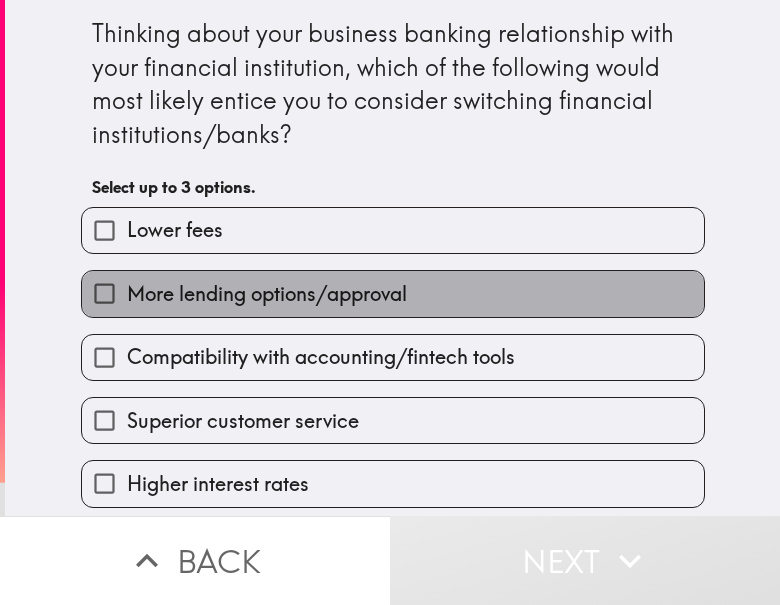 click on "More lending options/approval" at bounding box center [267, 294] 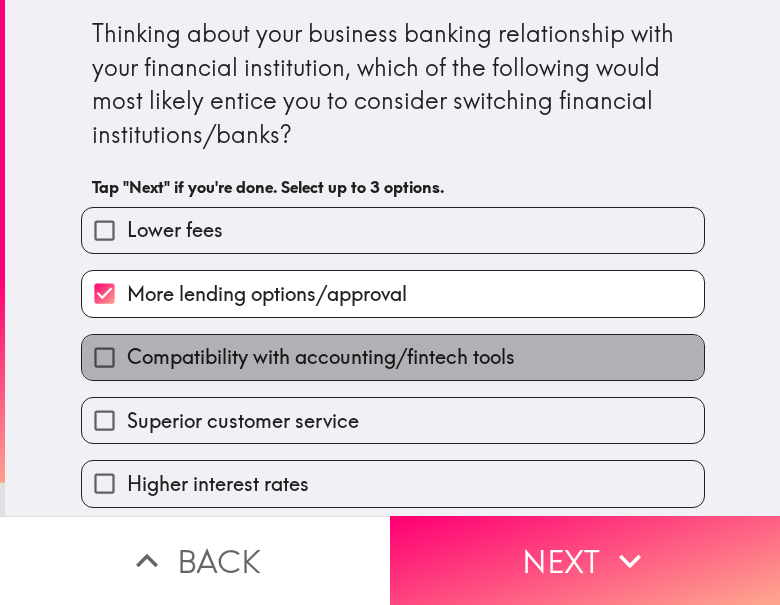 click on "Compatibility with accounting/fintech tools" at bounding box center (321, 357) 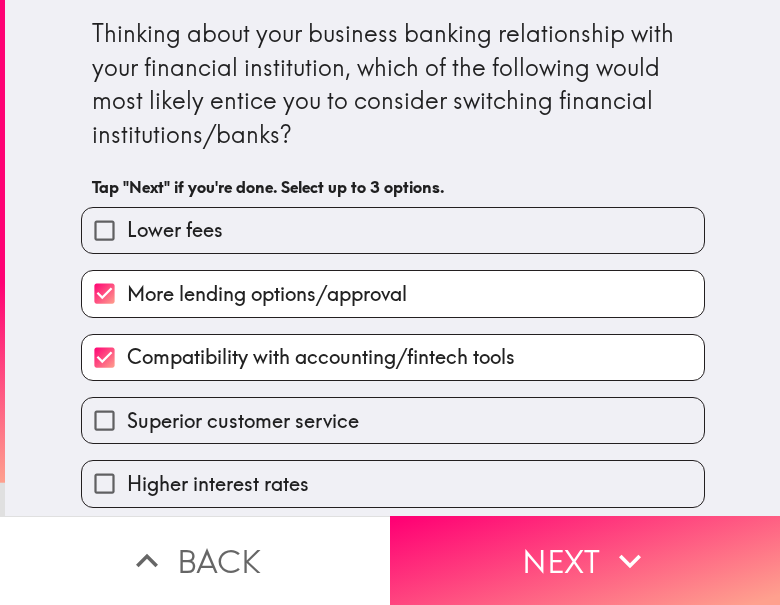 scroll, scrollTop: 199, scrollLeft: 0, axis: vertical 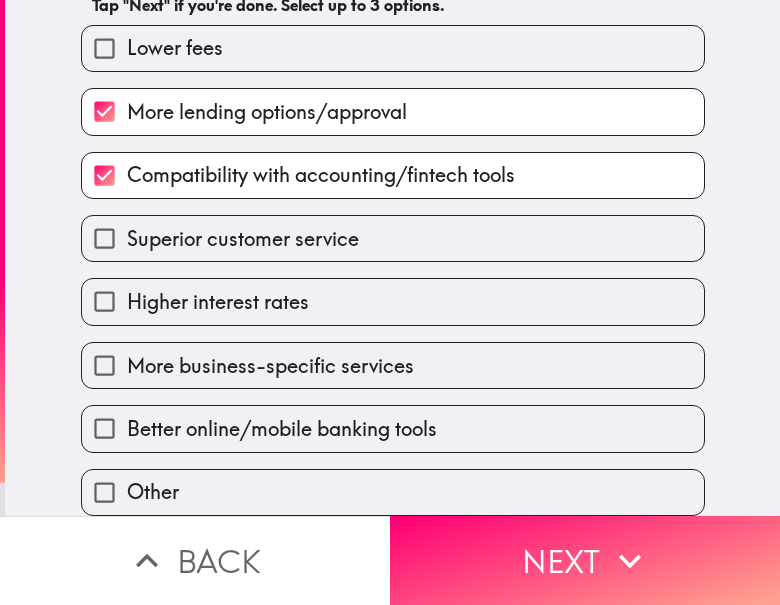 click on "Higher interest rates" at bounding box center (218, 302) 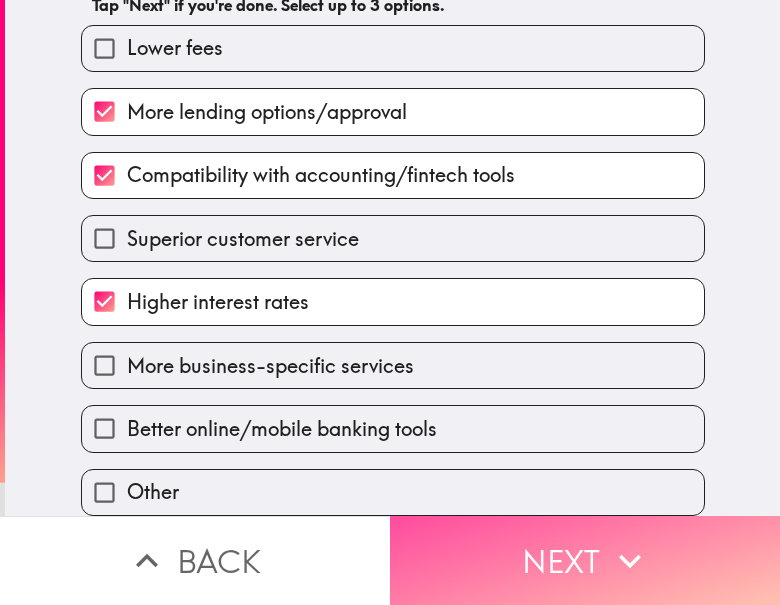 drag, startPoint x: 511, startPoint y: 555, endPoint x: 535, endPoint y: 555, distance: 24 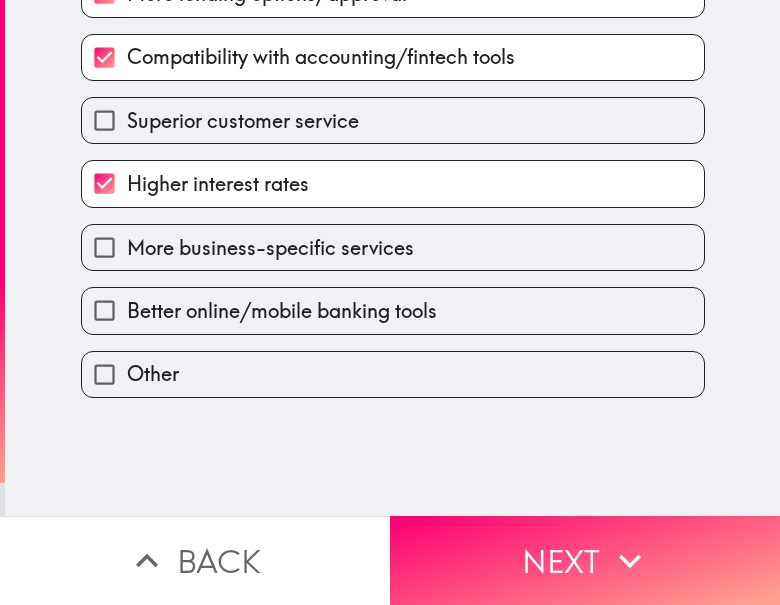 scroll, scrollTop: 0, scrollLeft: 0, axis: both 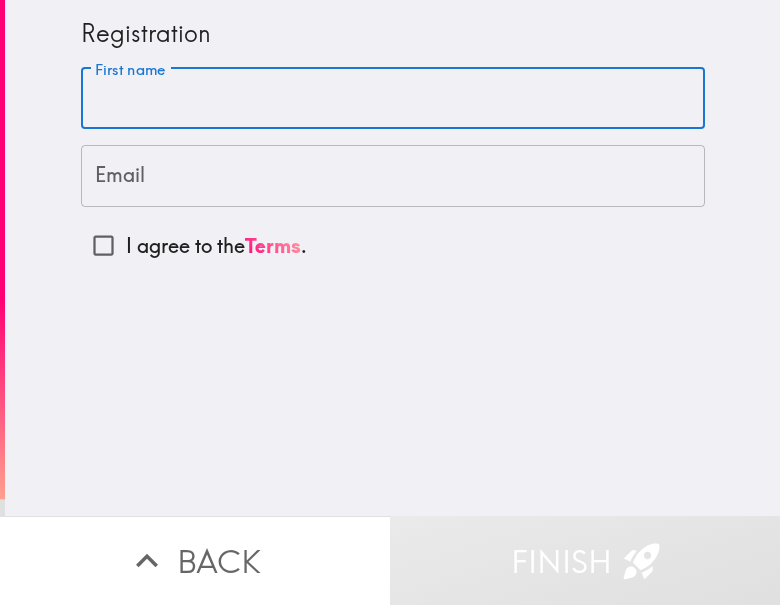 click on "First name" at bounding box center (393, 99) 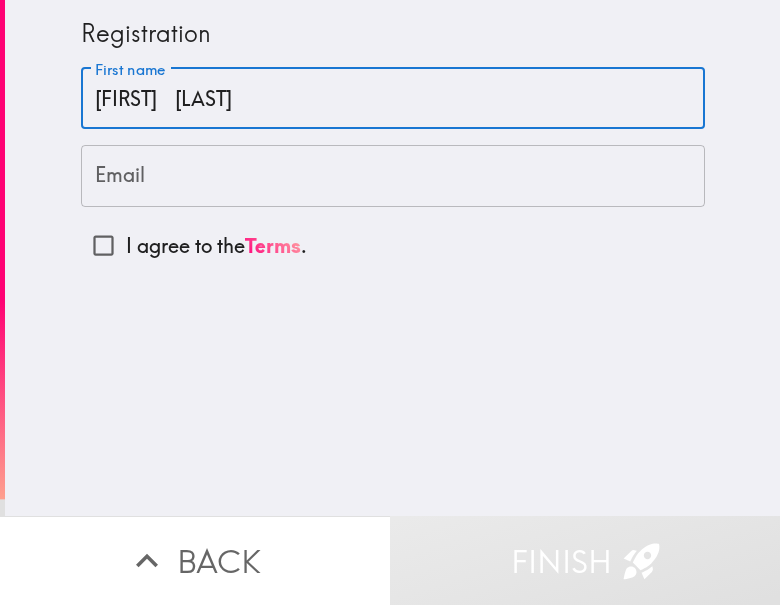 type on "[FIRST]	[LAST]" 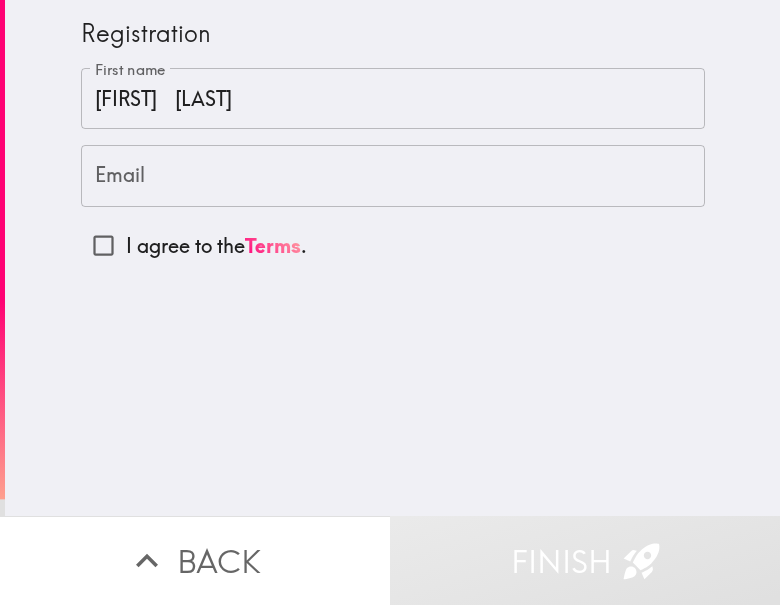 click on "Email" at bounding box center (393, 176) 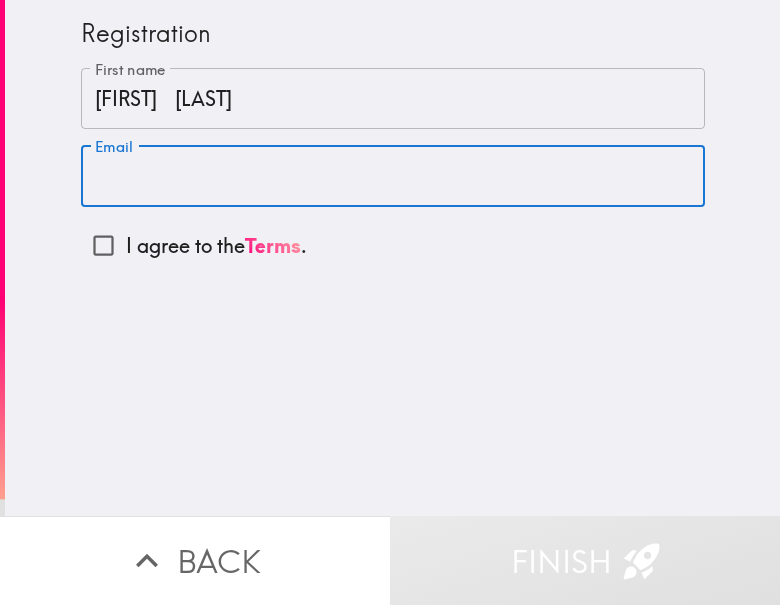 paste on "[NAME]@[DOMAIN]" 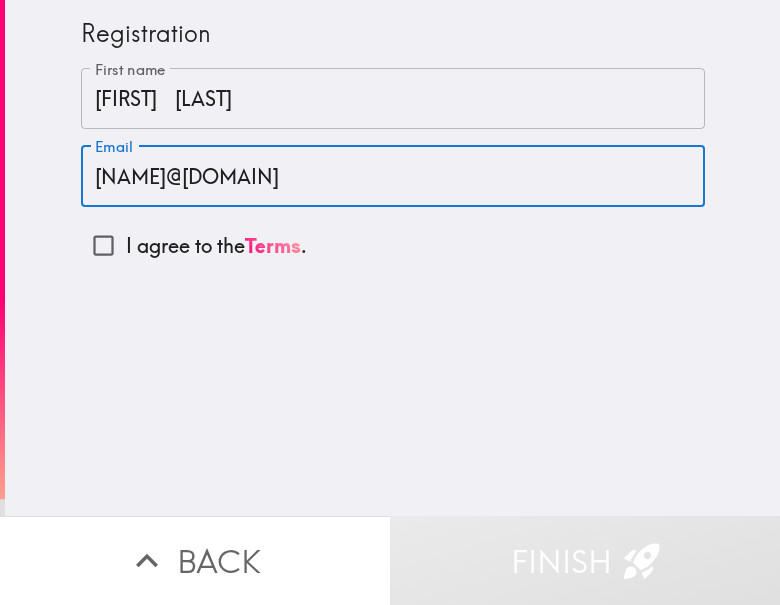 type on "[NAME]@[DOMAIN]" 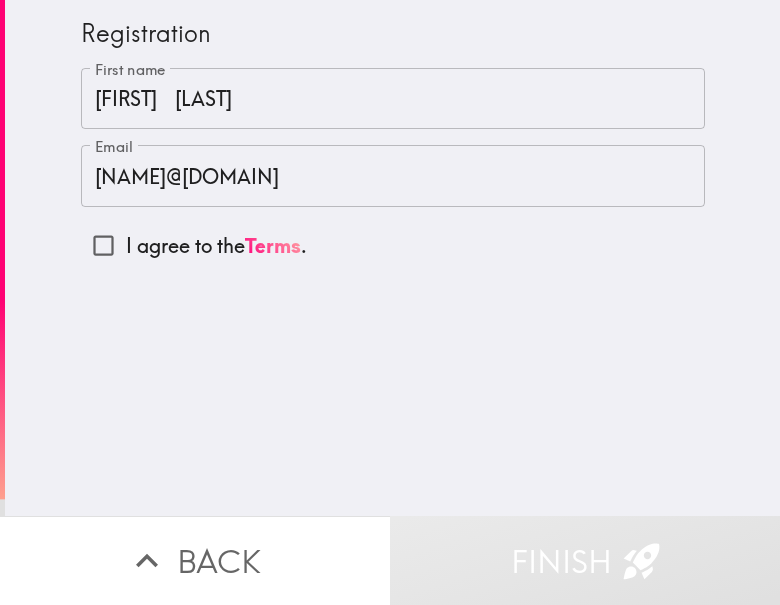 click on "[FIRST]	[LAST]" at bounding box center [393, 99] 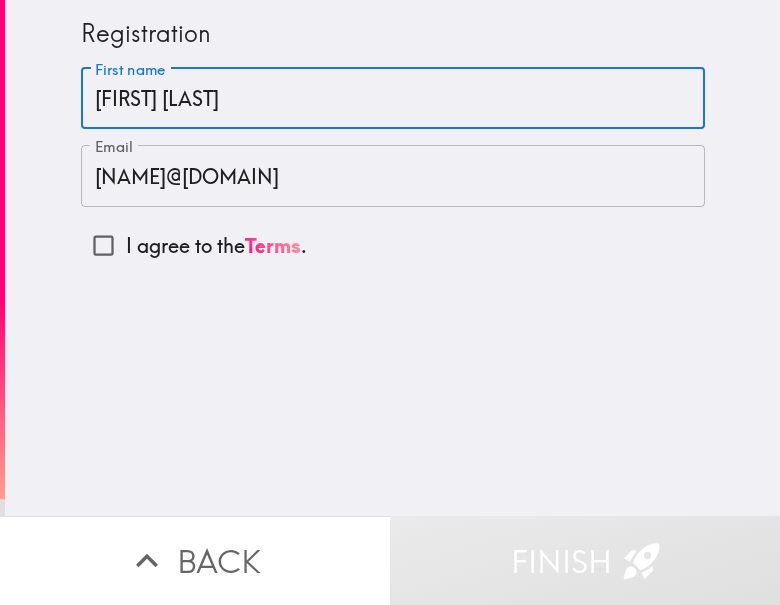 type on "[FIRST] [LAST]" 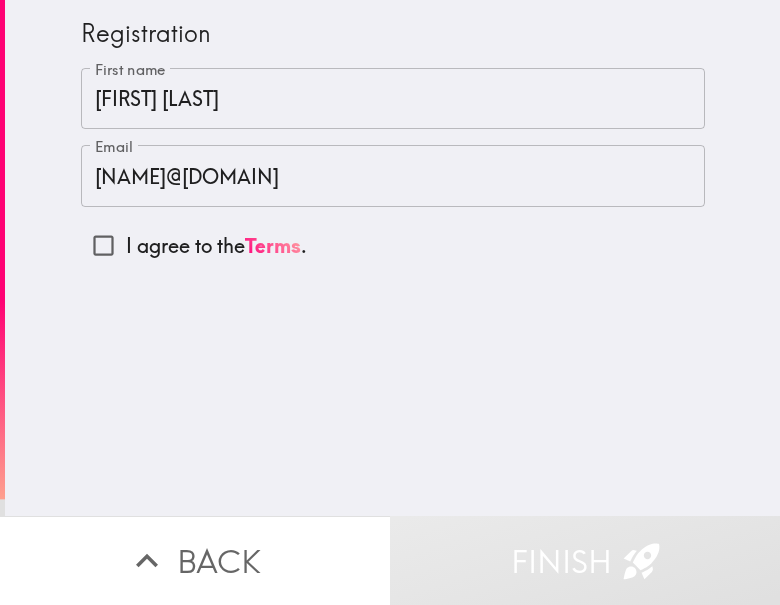 click on "I agree to the  Terms ." at bounding box center [103, 245] 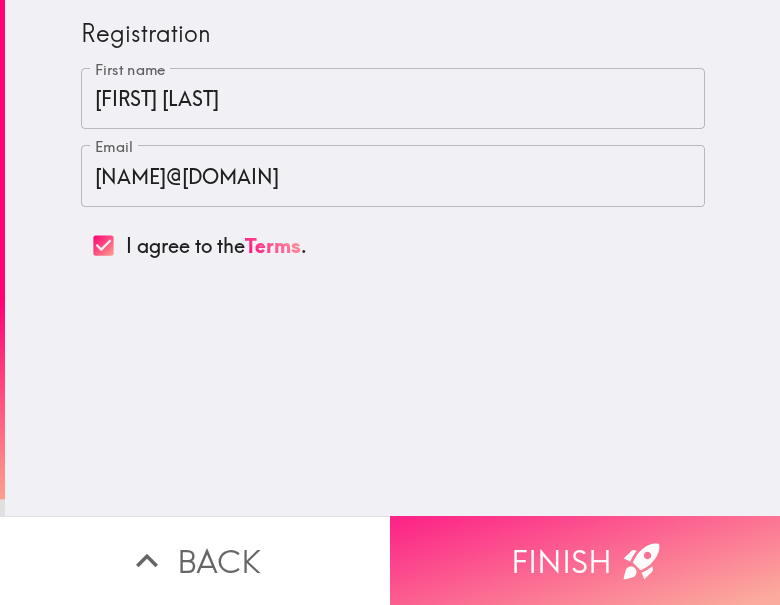 click on "Finish" at bounding box center [585, 560] 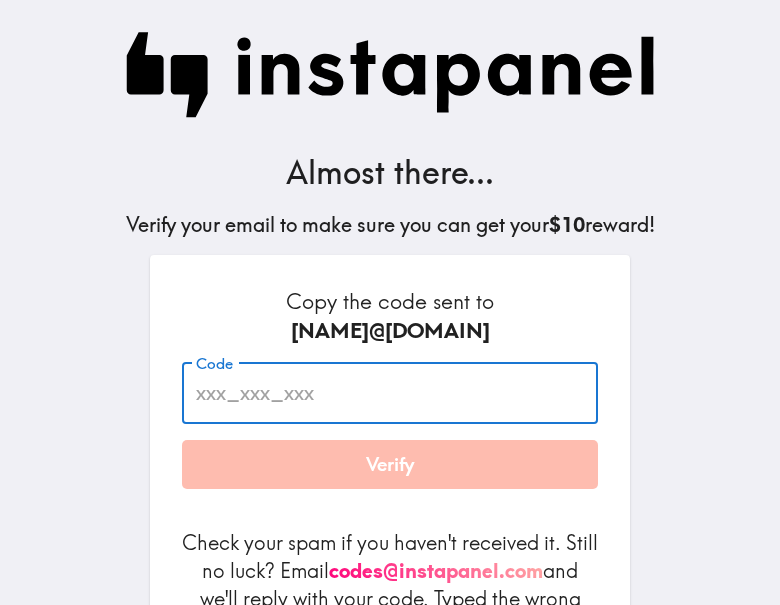 click on "Code" at bounding box center (390, 393) 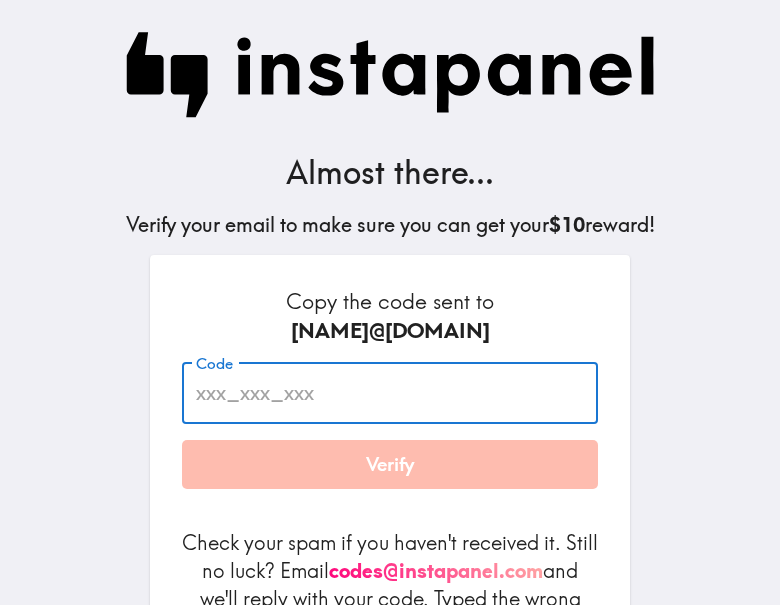 paste on "tqU_5uH_4Ui" 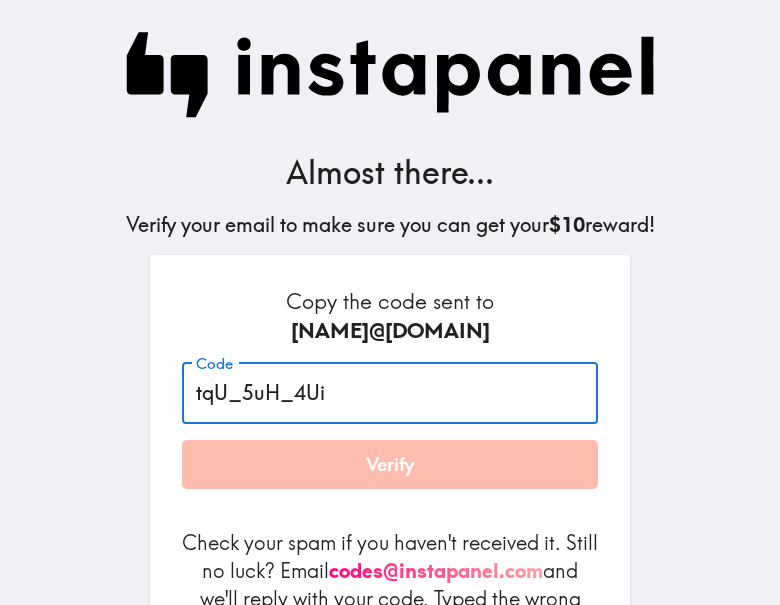 type on "tqU_5uH_4Ui" 